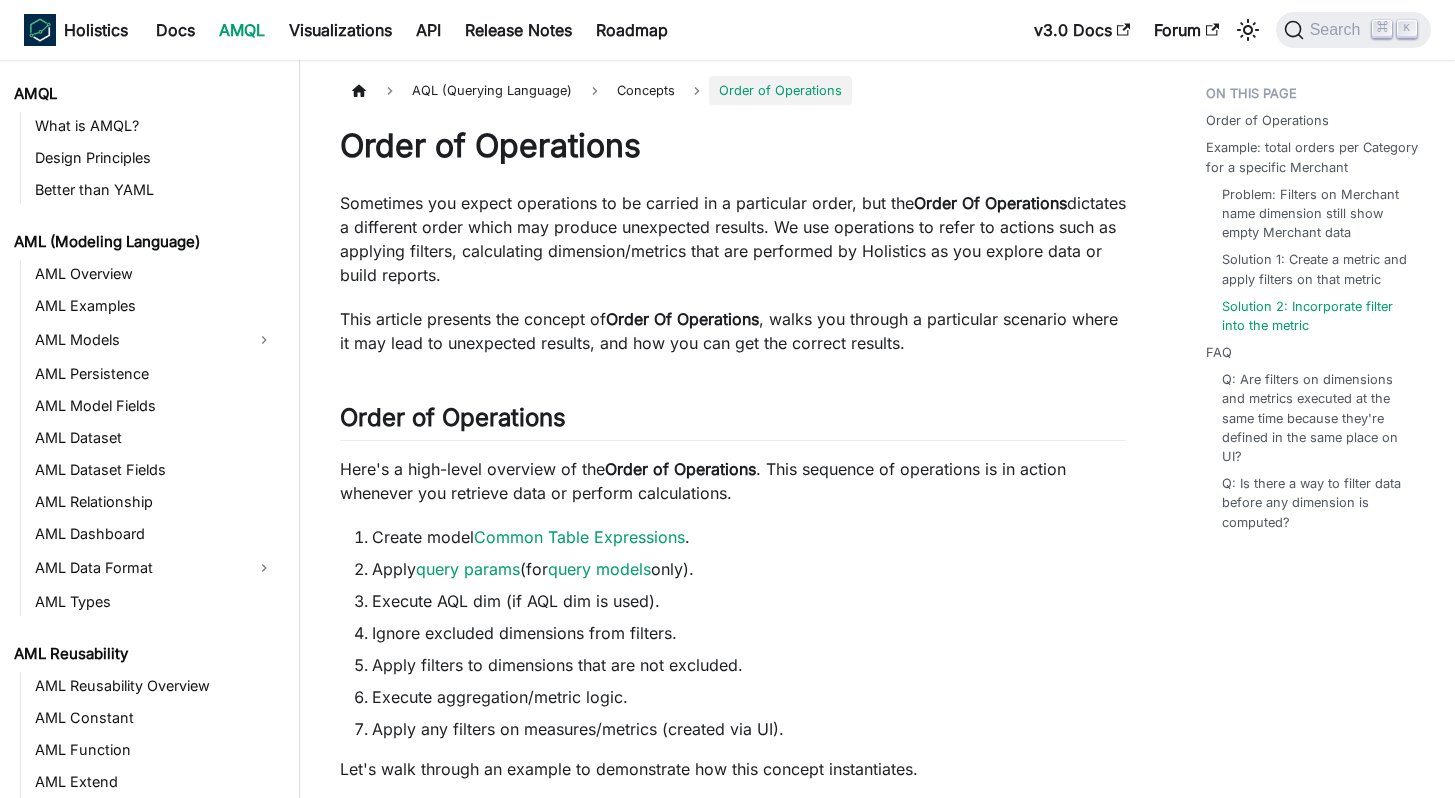 scroll, scrollTop: 7012, scrollLeft: 0, axis: vertical 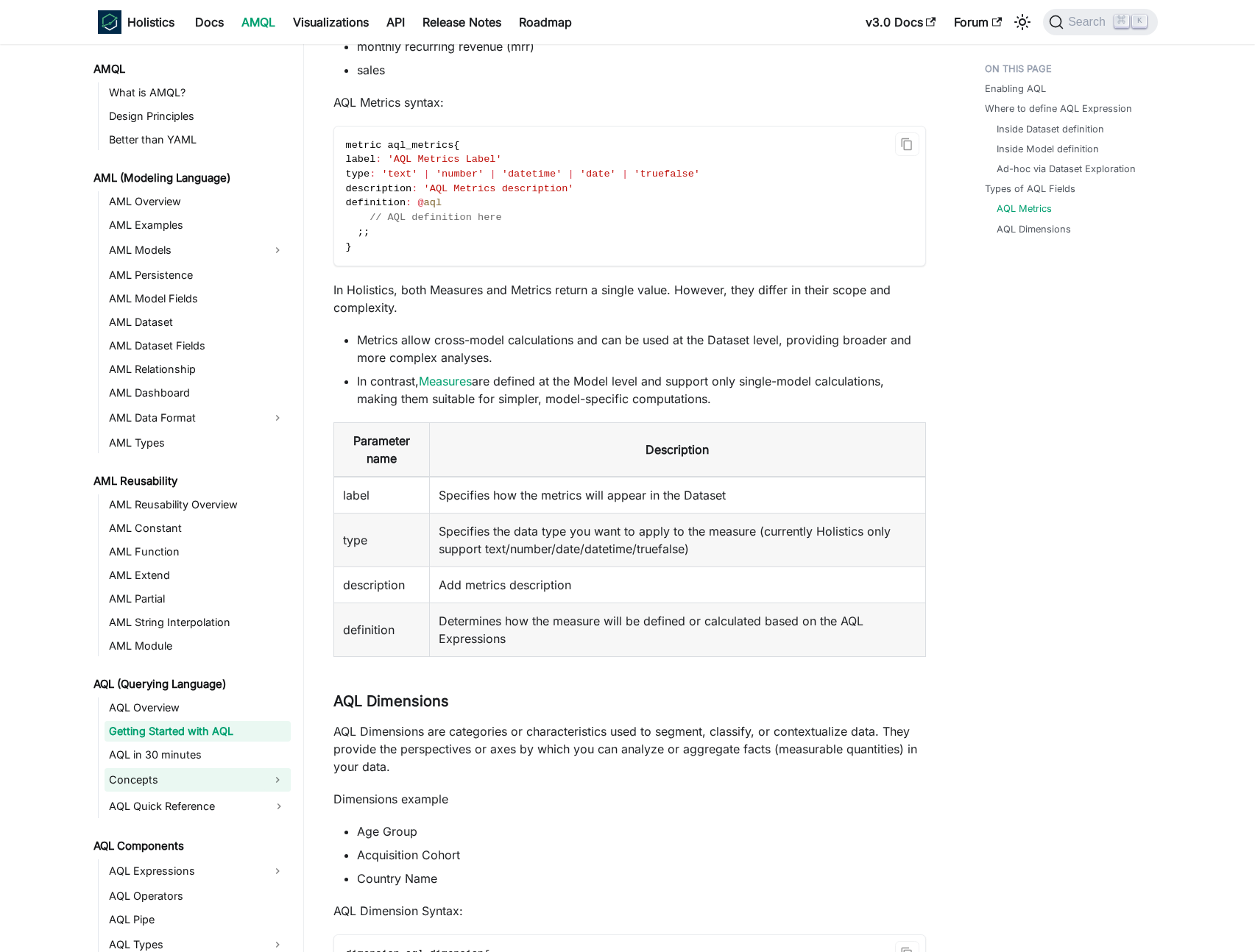 click at bounding box center [277, 780] 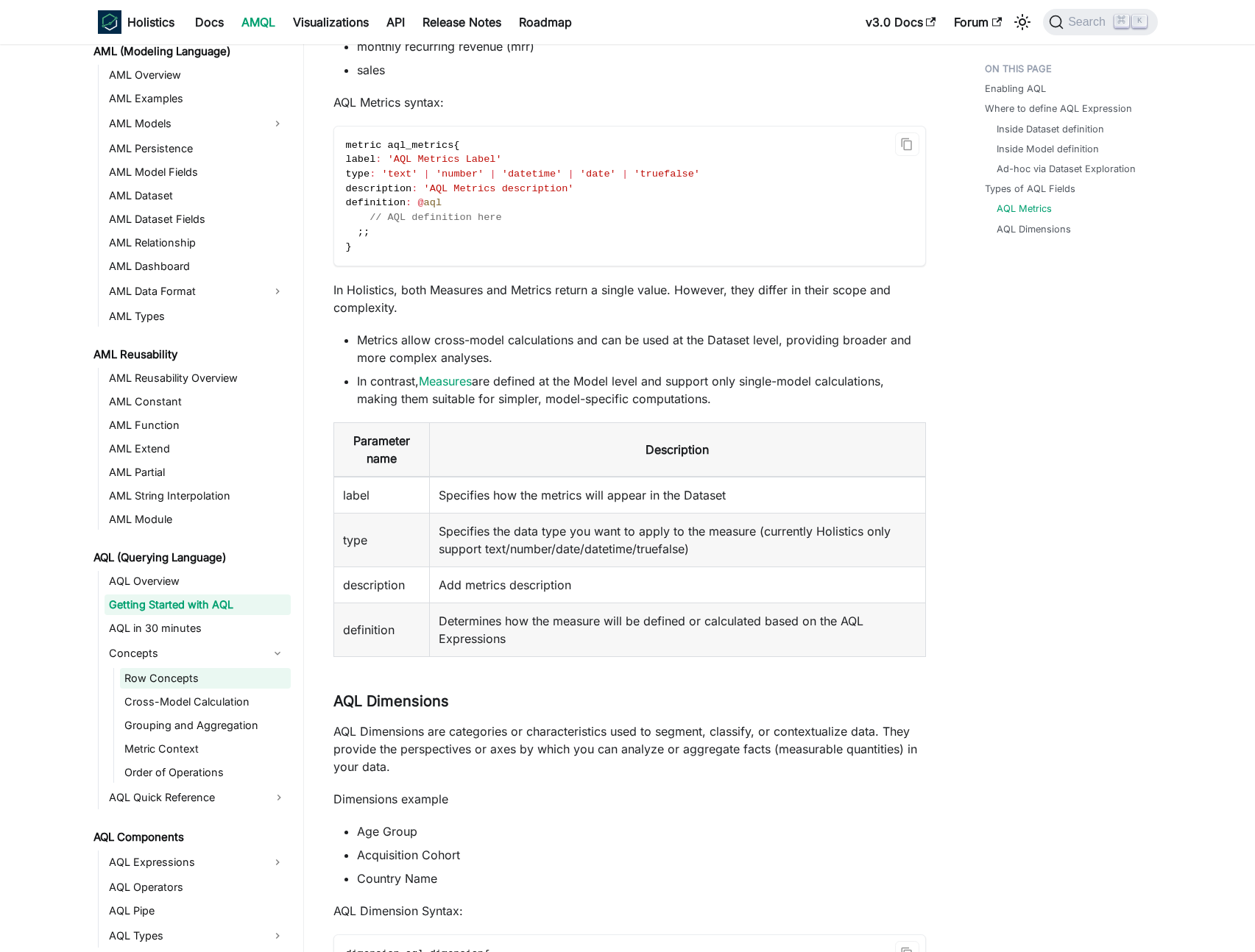 scroll, scrollTop: 131, scrollLeft: 0, axis: vertical 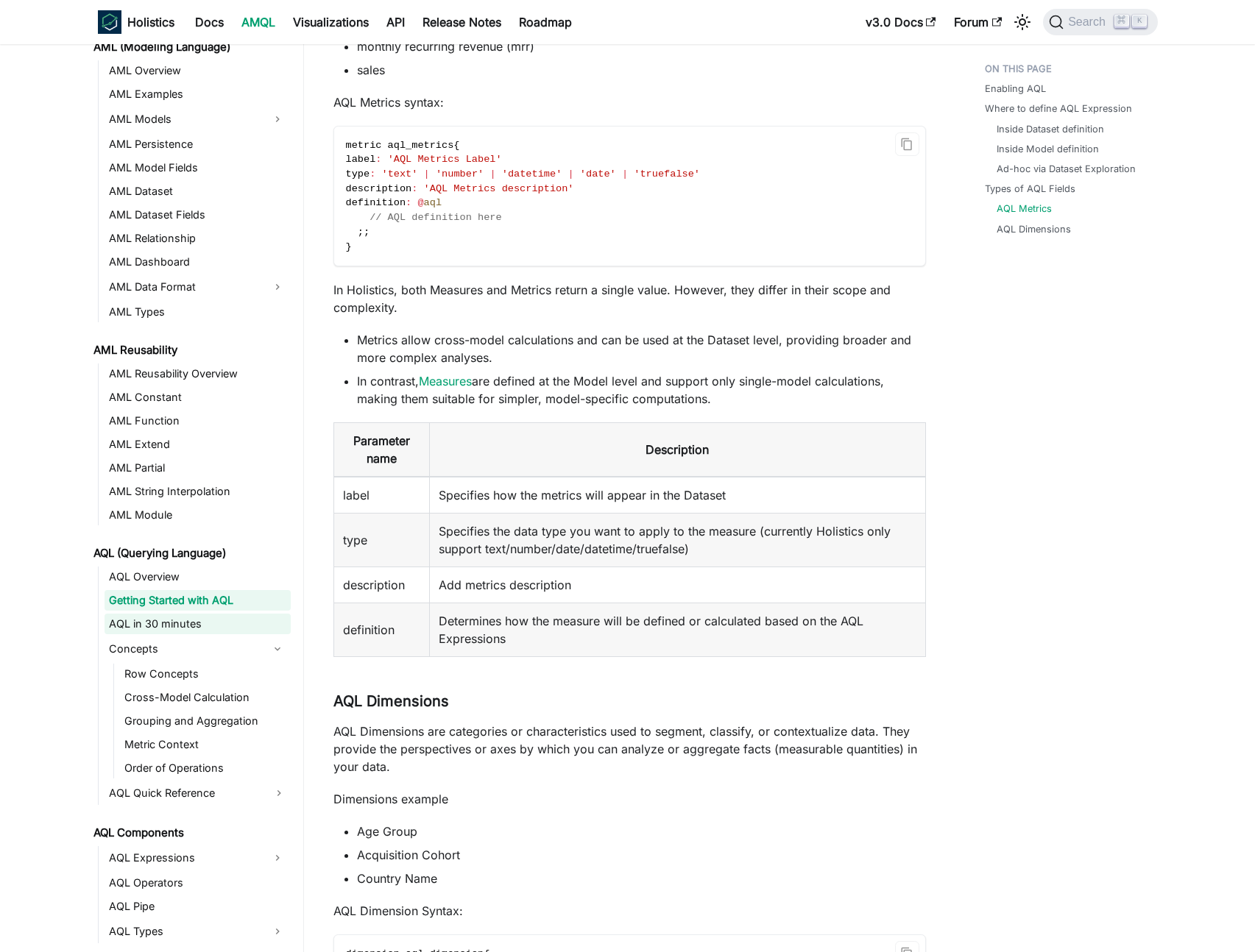 click on "AQL in 30 minutes" at bounding box center [197, 624] 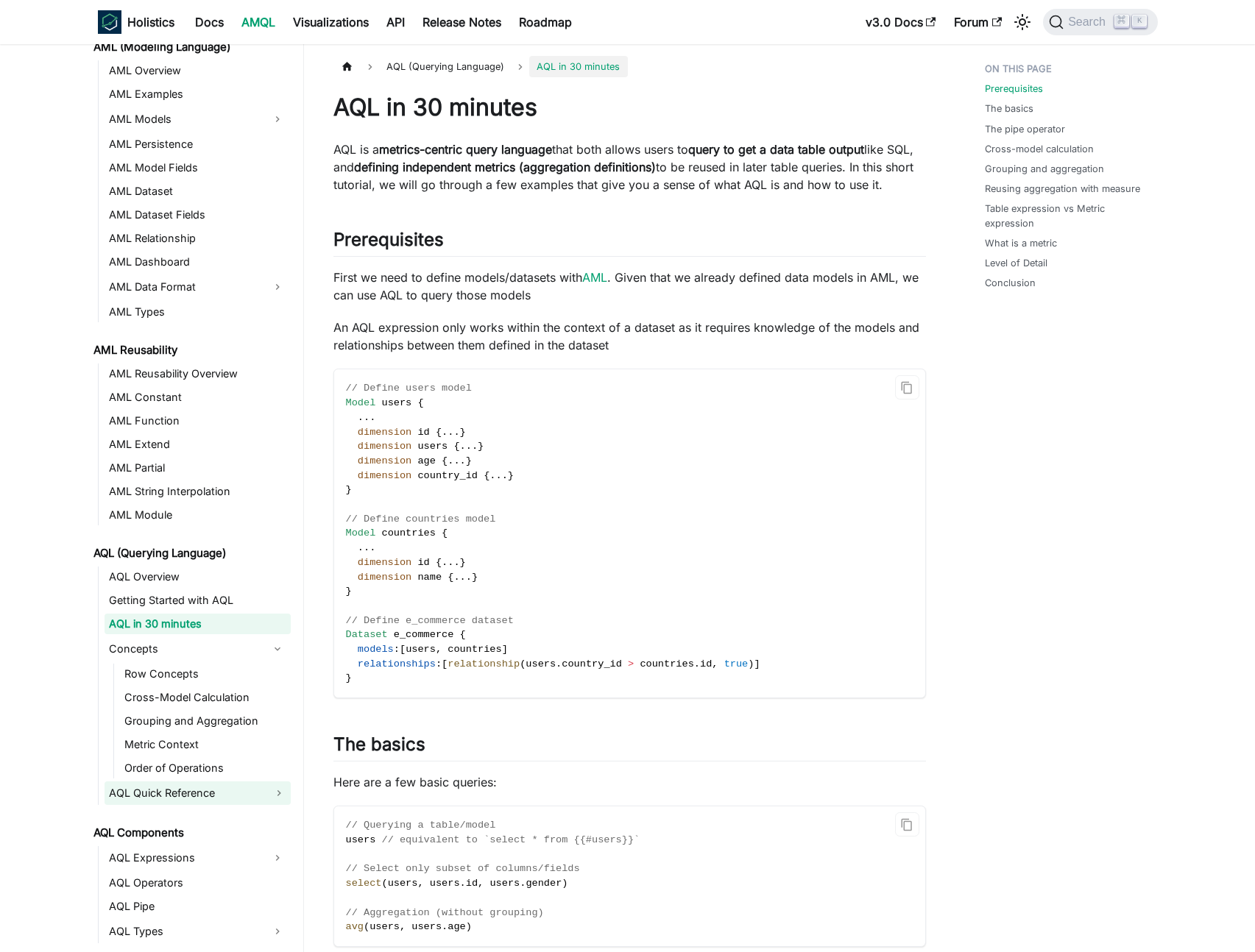 click on "AQL Quick Reference" at bounding box center (197, 793) 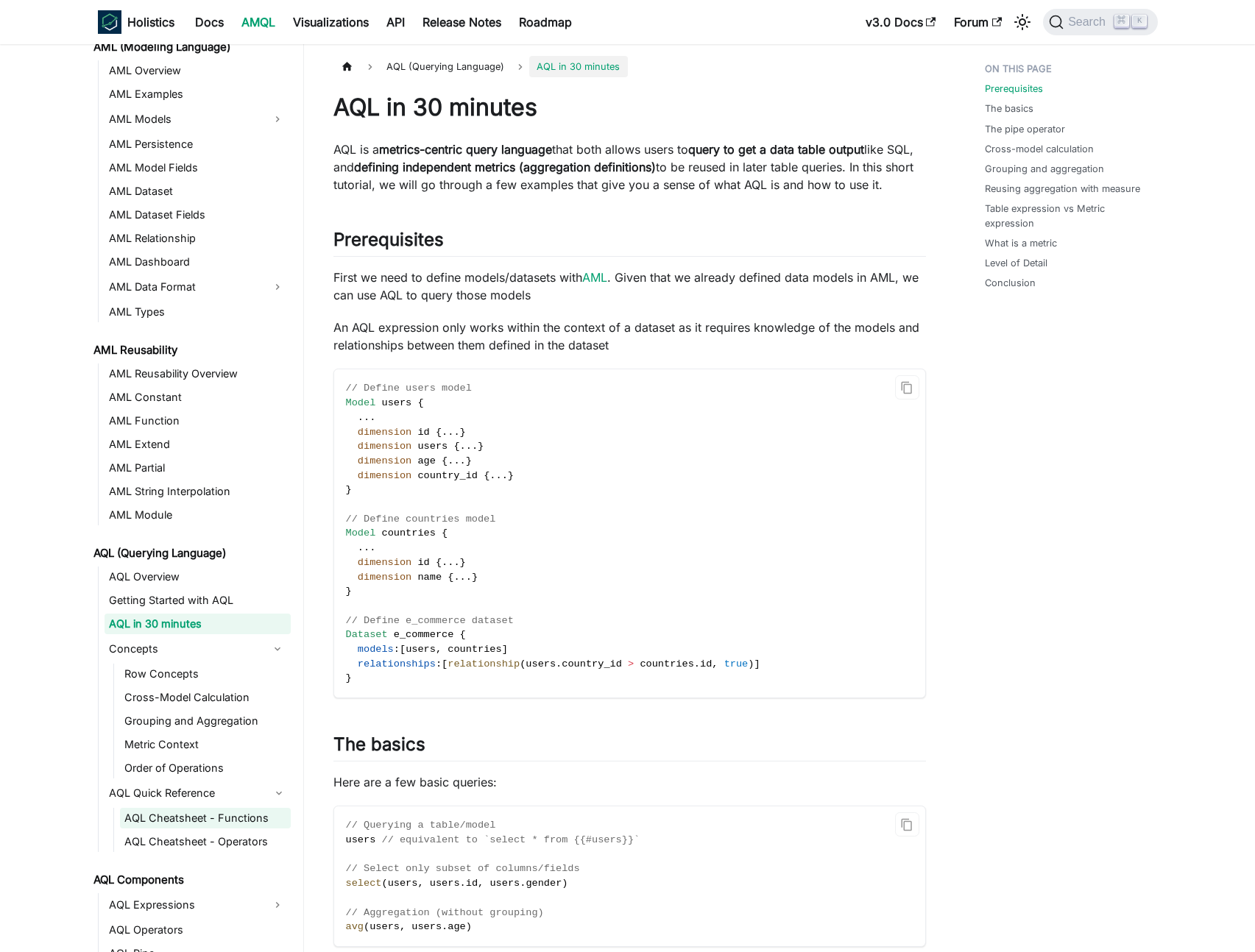 click on "AQL Cheatsheet - Functions" at bounding box center [205, 818] 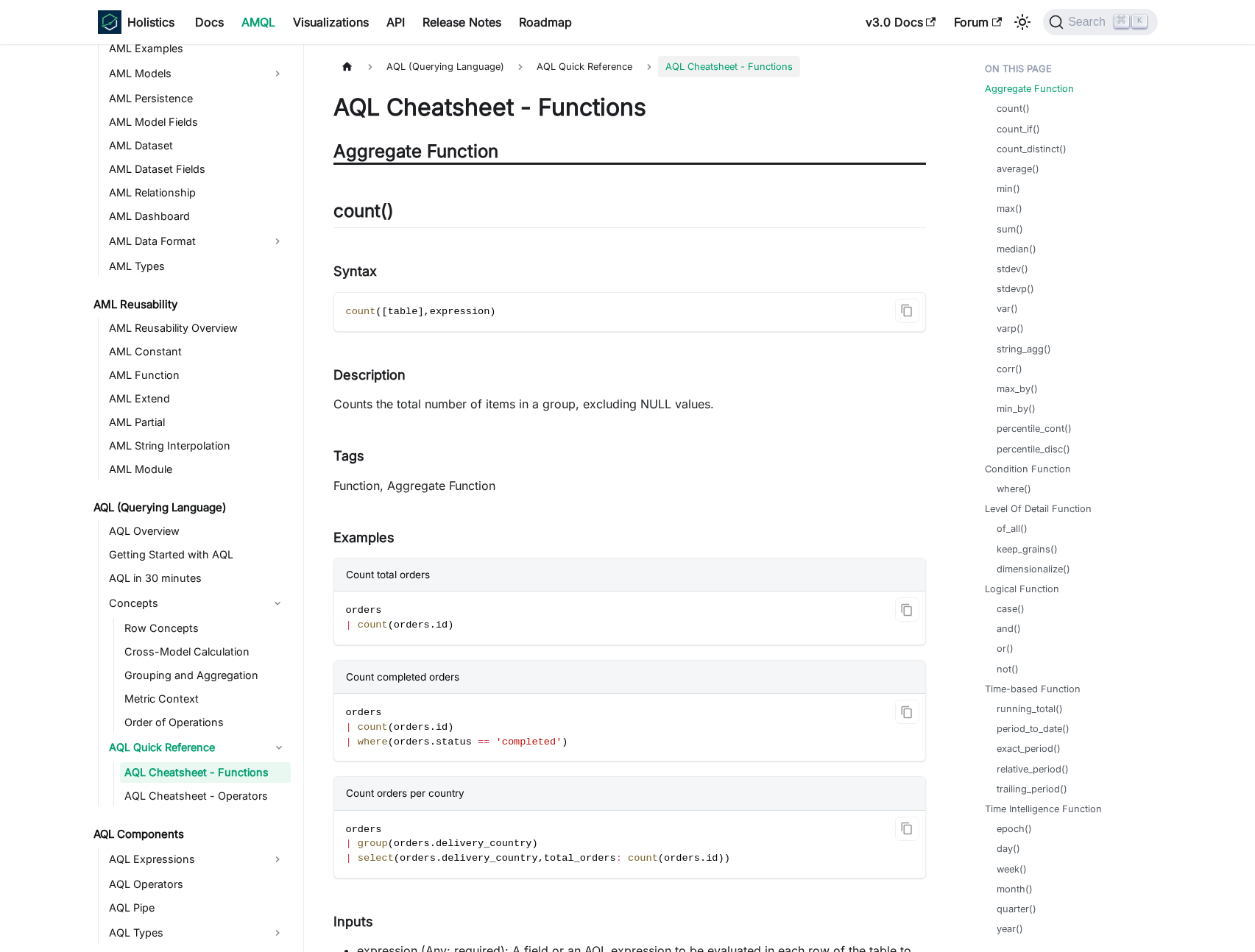 scroll, scrollTop: 189, scrollLeft: 0, axis: vertical 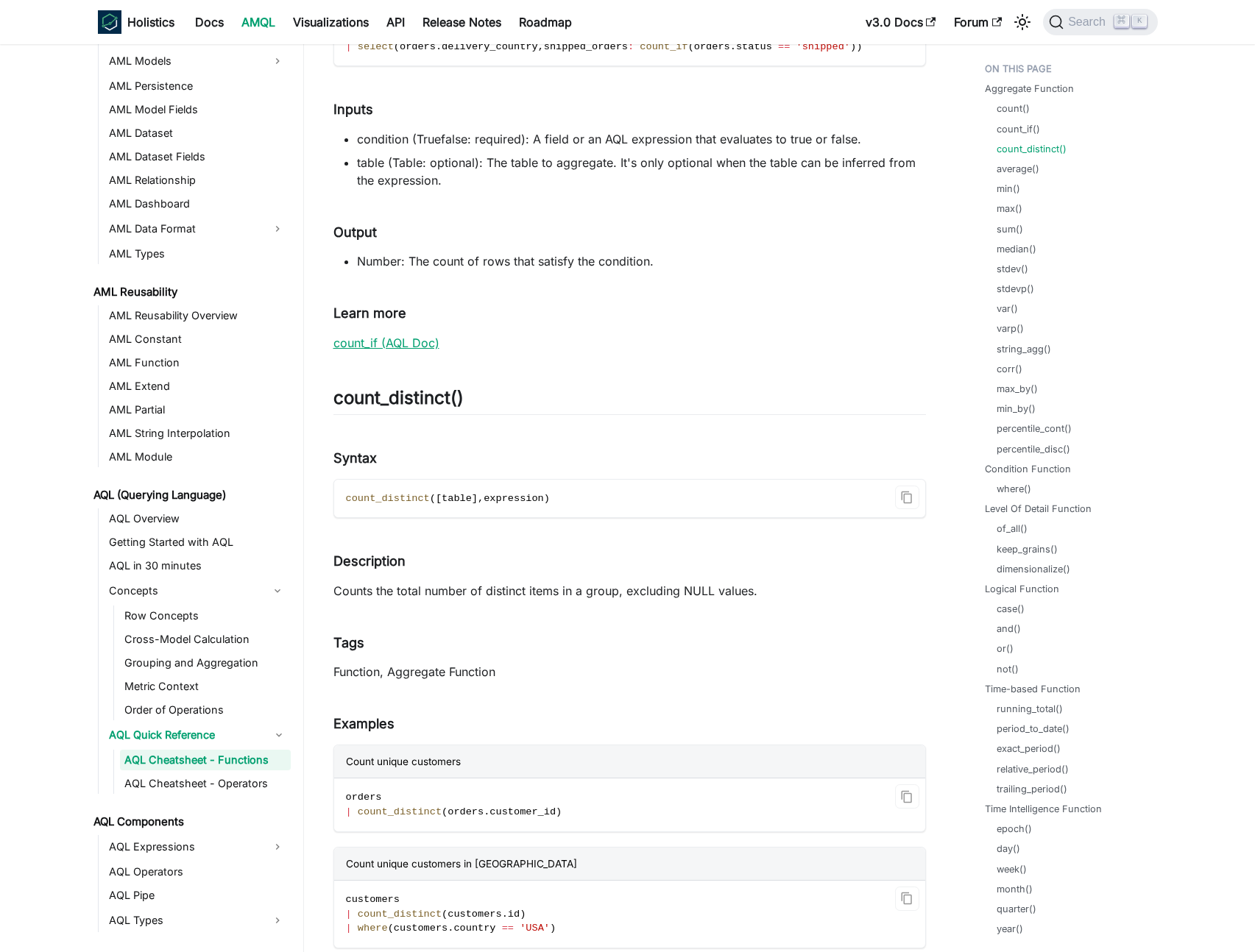 click on "count_if (AQL Doc)" at bounding box center [386, 343] 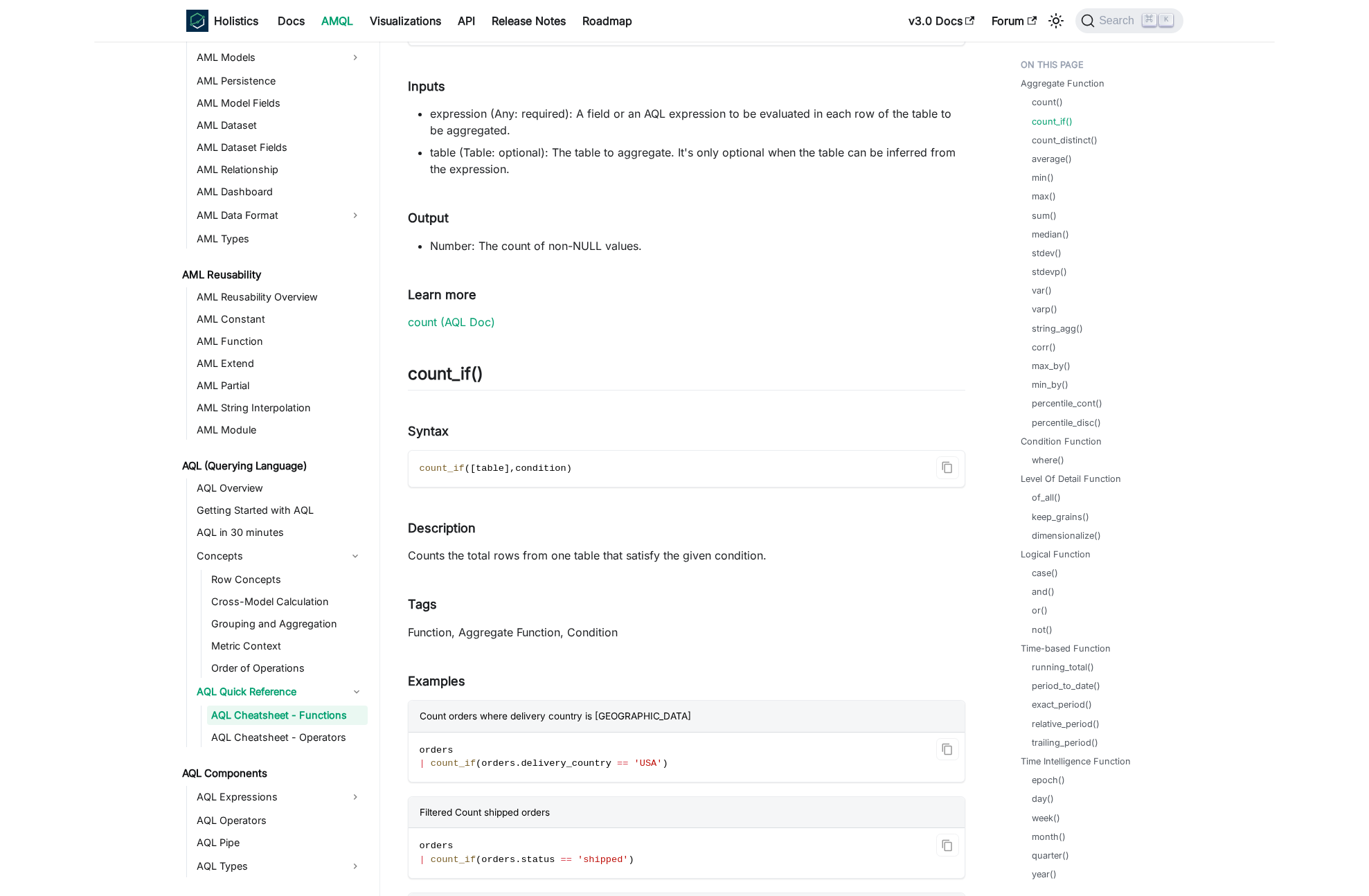scroll, scrollTop: 782, scrollLeft: 0, axis: vertical 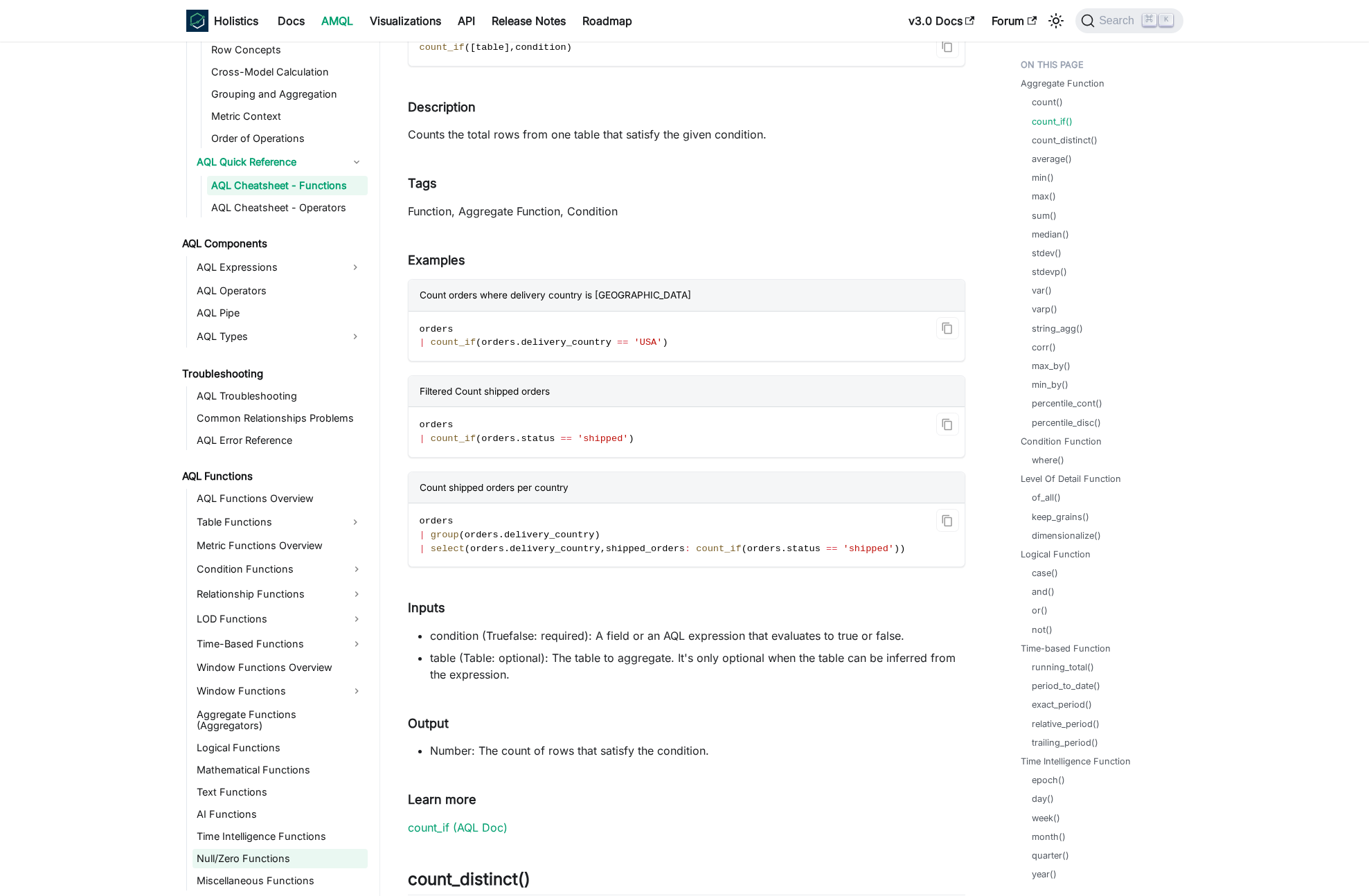 click on "Null/Zero Functions" at bounding box center [280, 859] 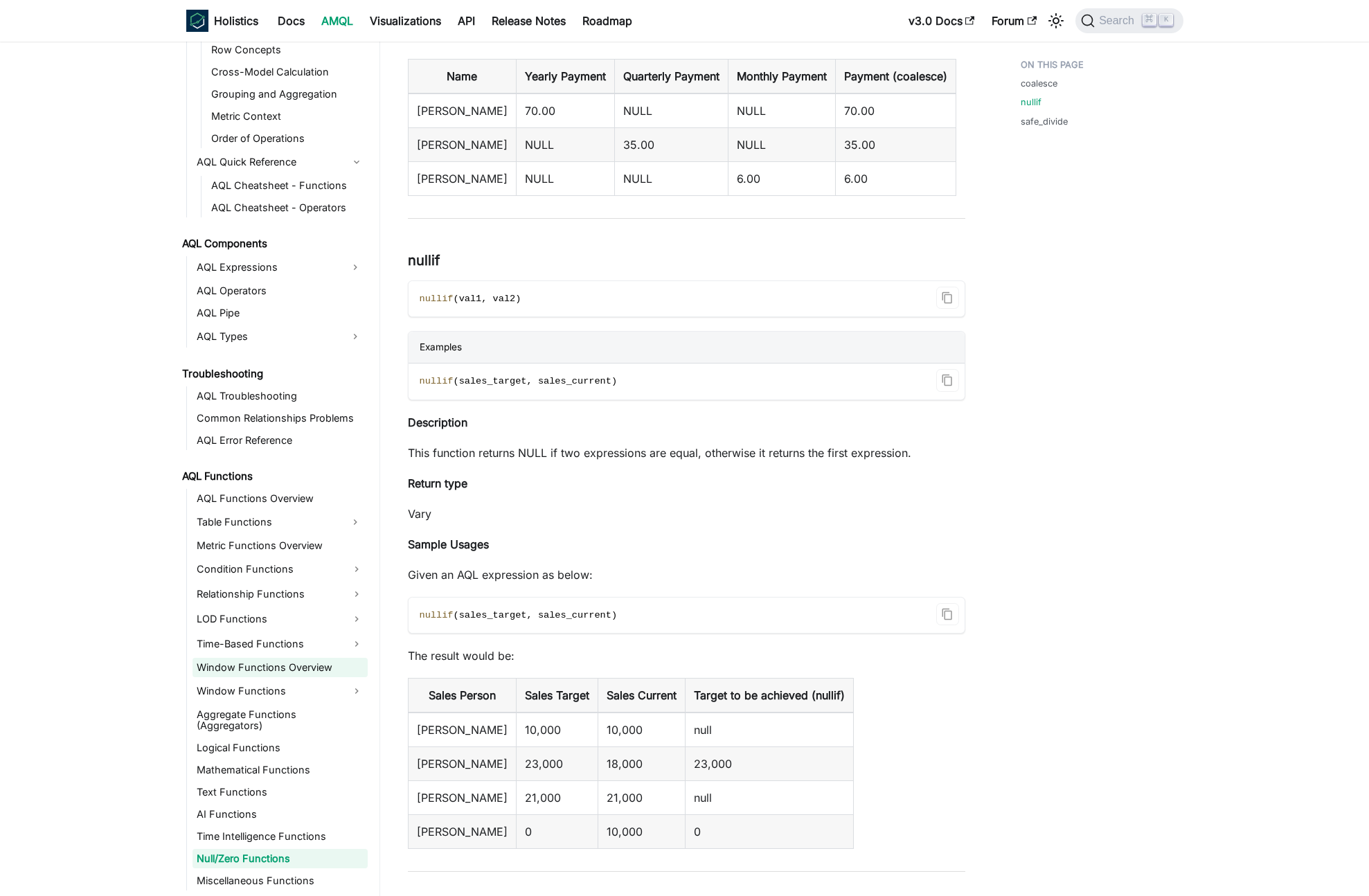 scroll, scrollTop: 519, scrollLeft: 0, axis: vertical 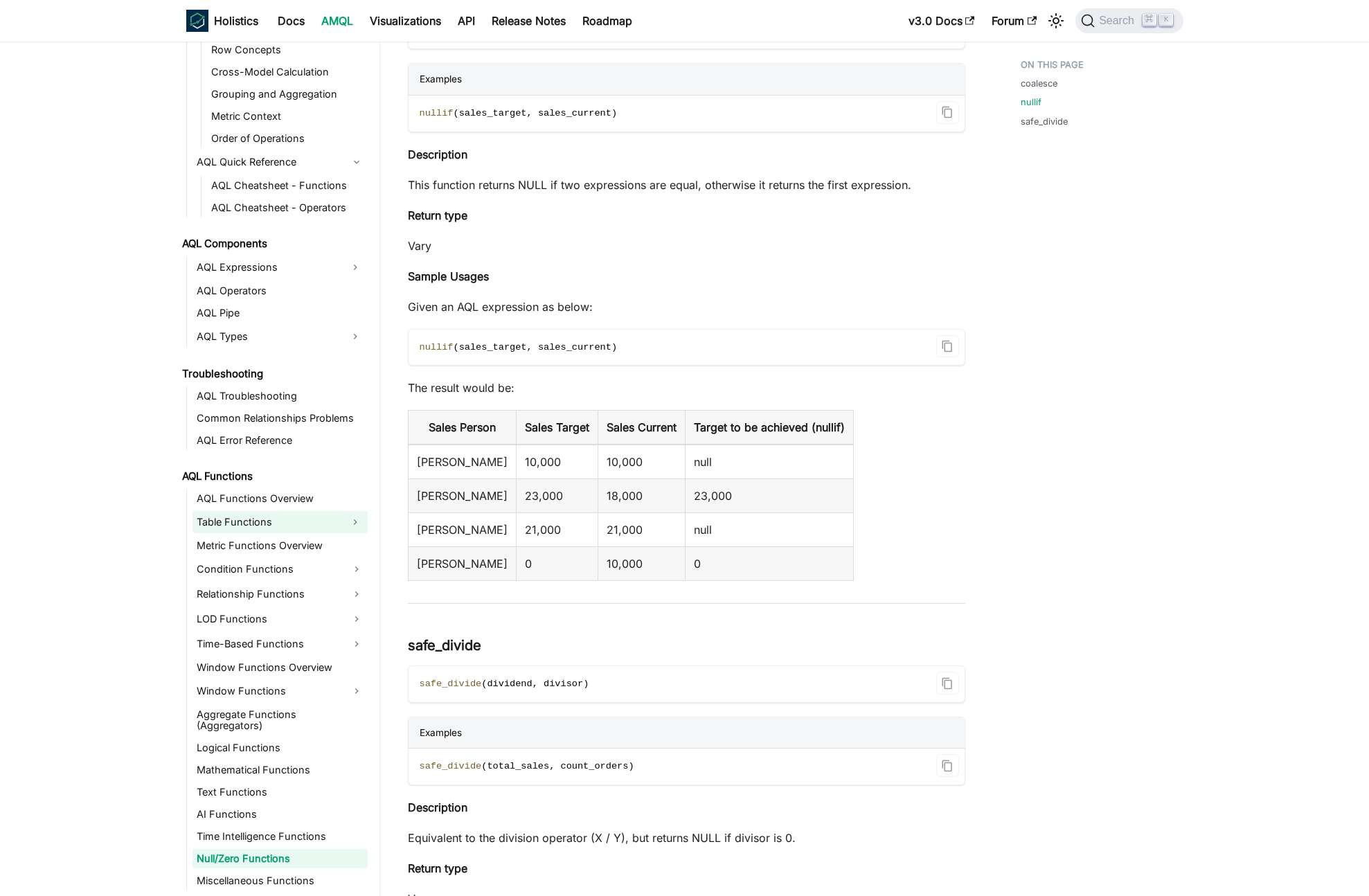 click at bounding box center (355, 522) 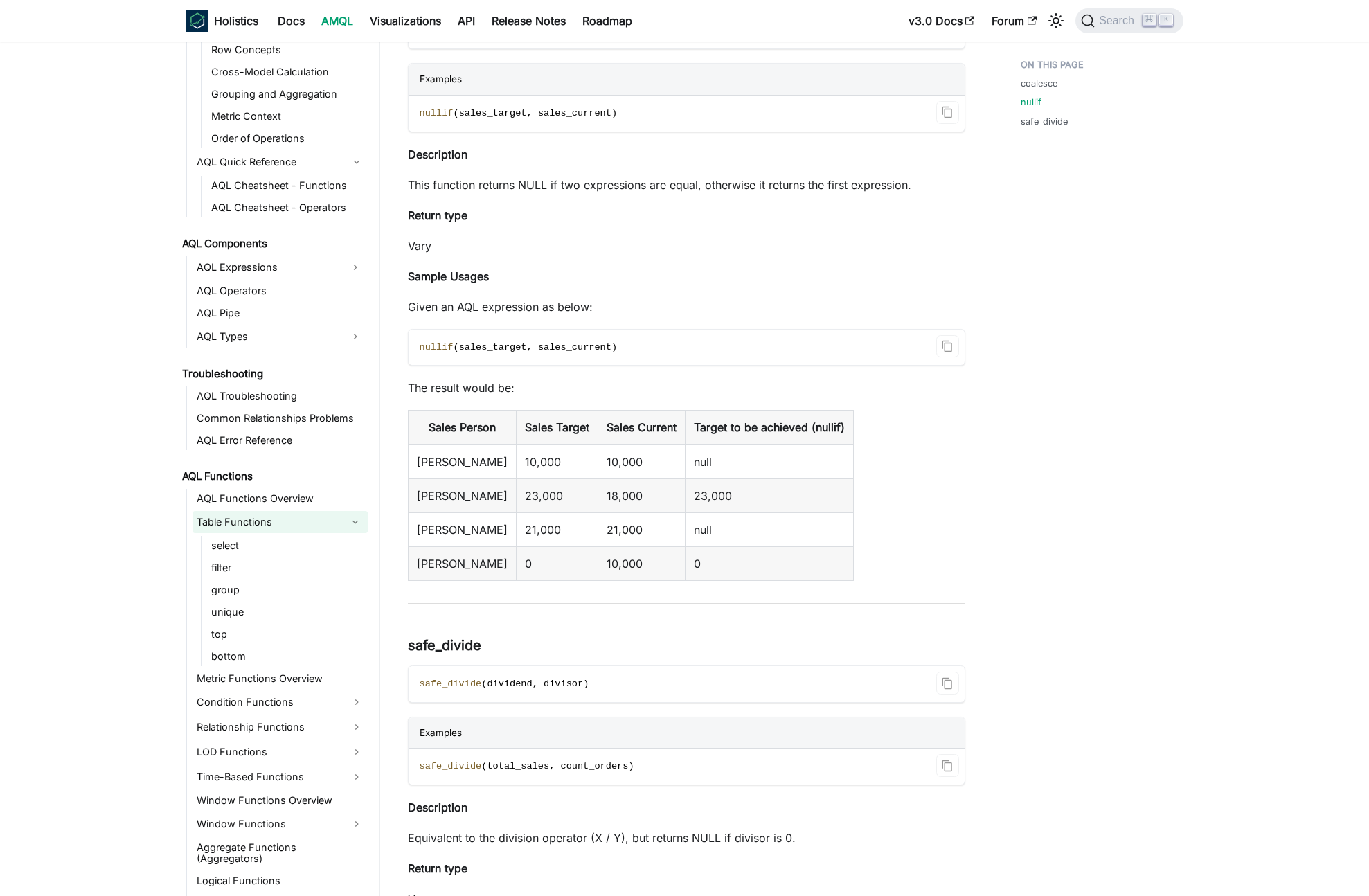 click at bounding box center (355, 522) 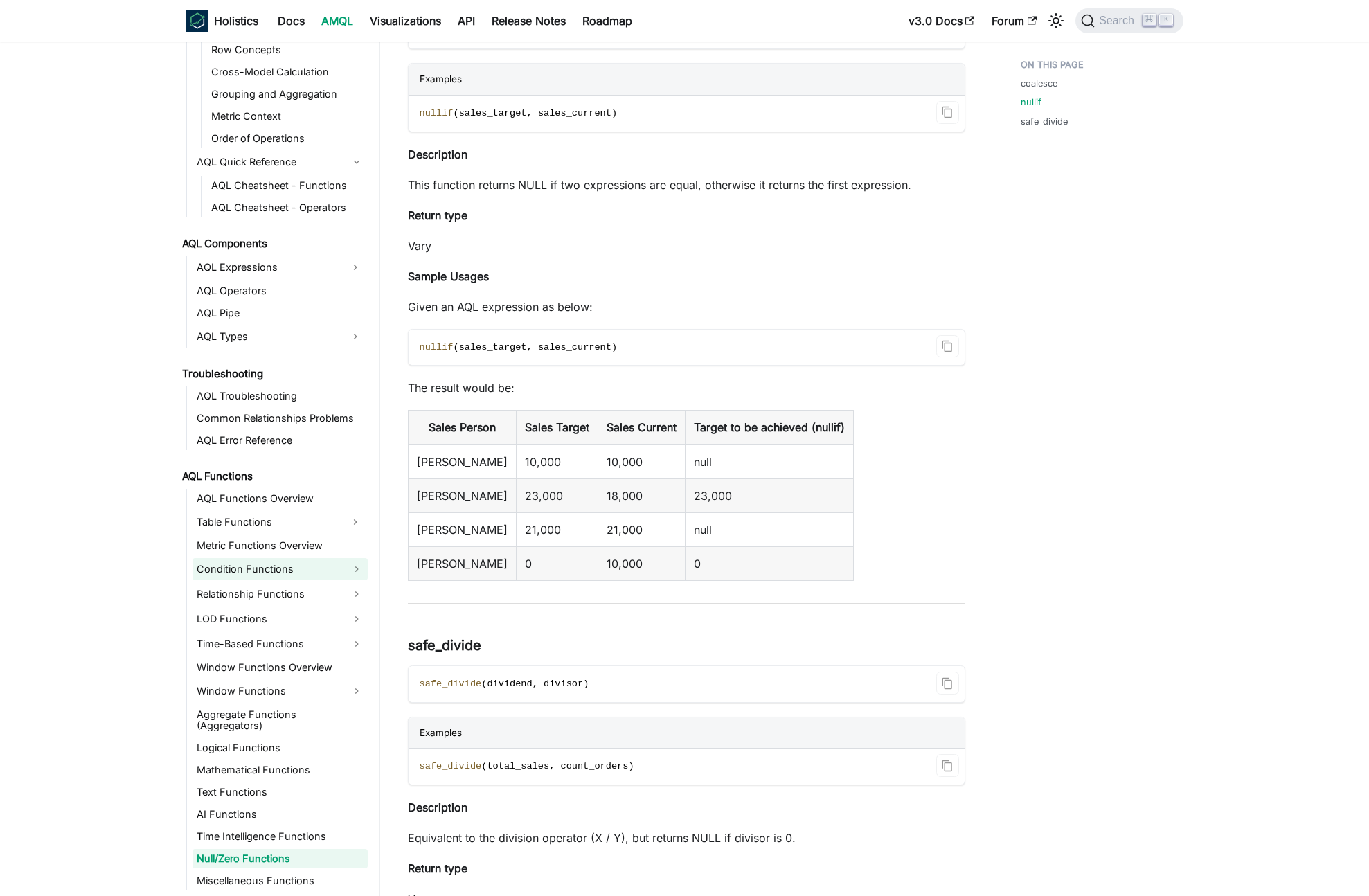 click on "Condition Functions" at bounding box center (280, 569) 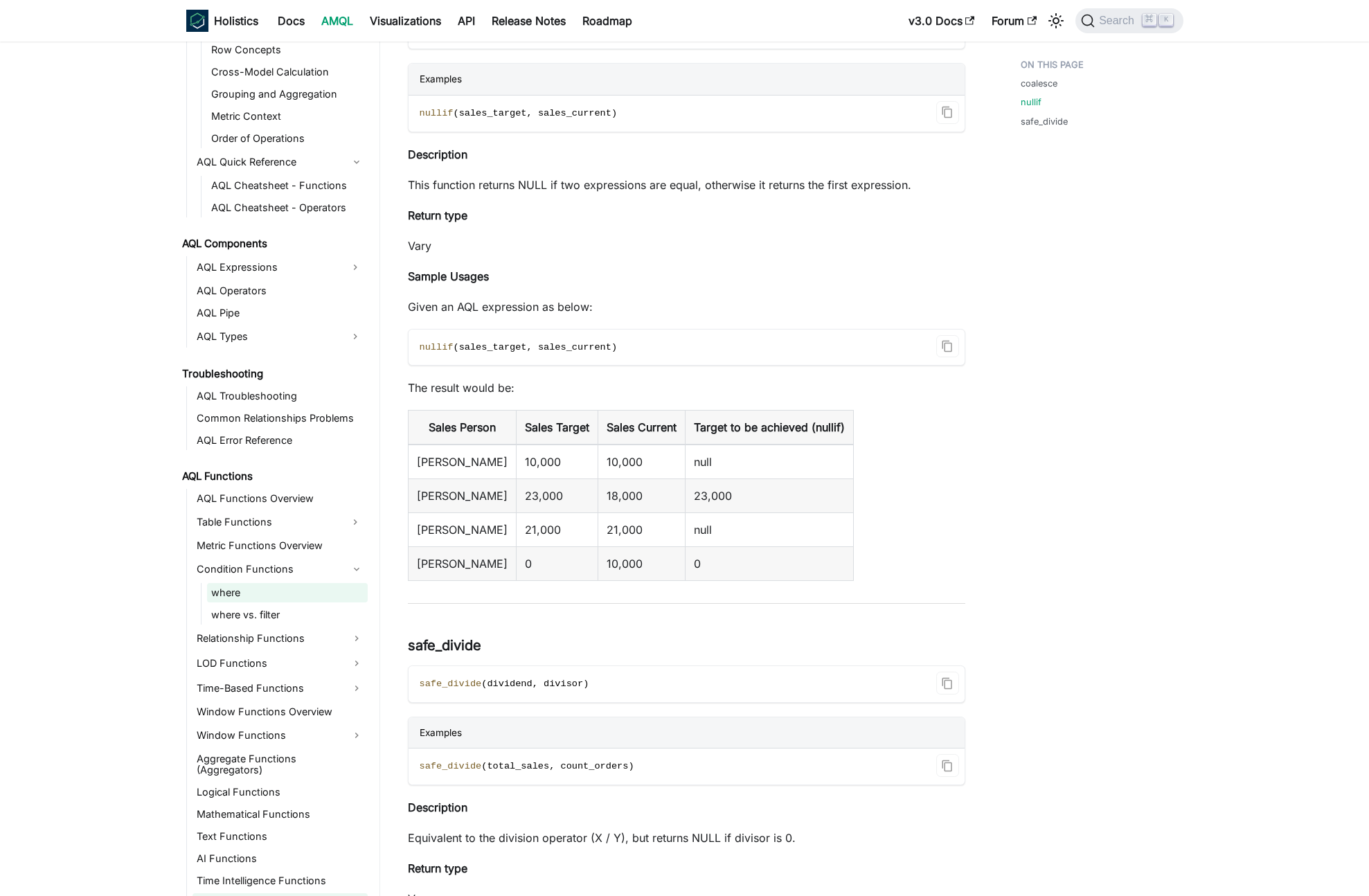 click on "where" at bounding box center (287, 593) 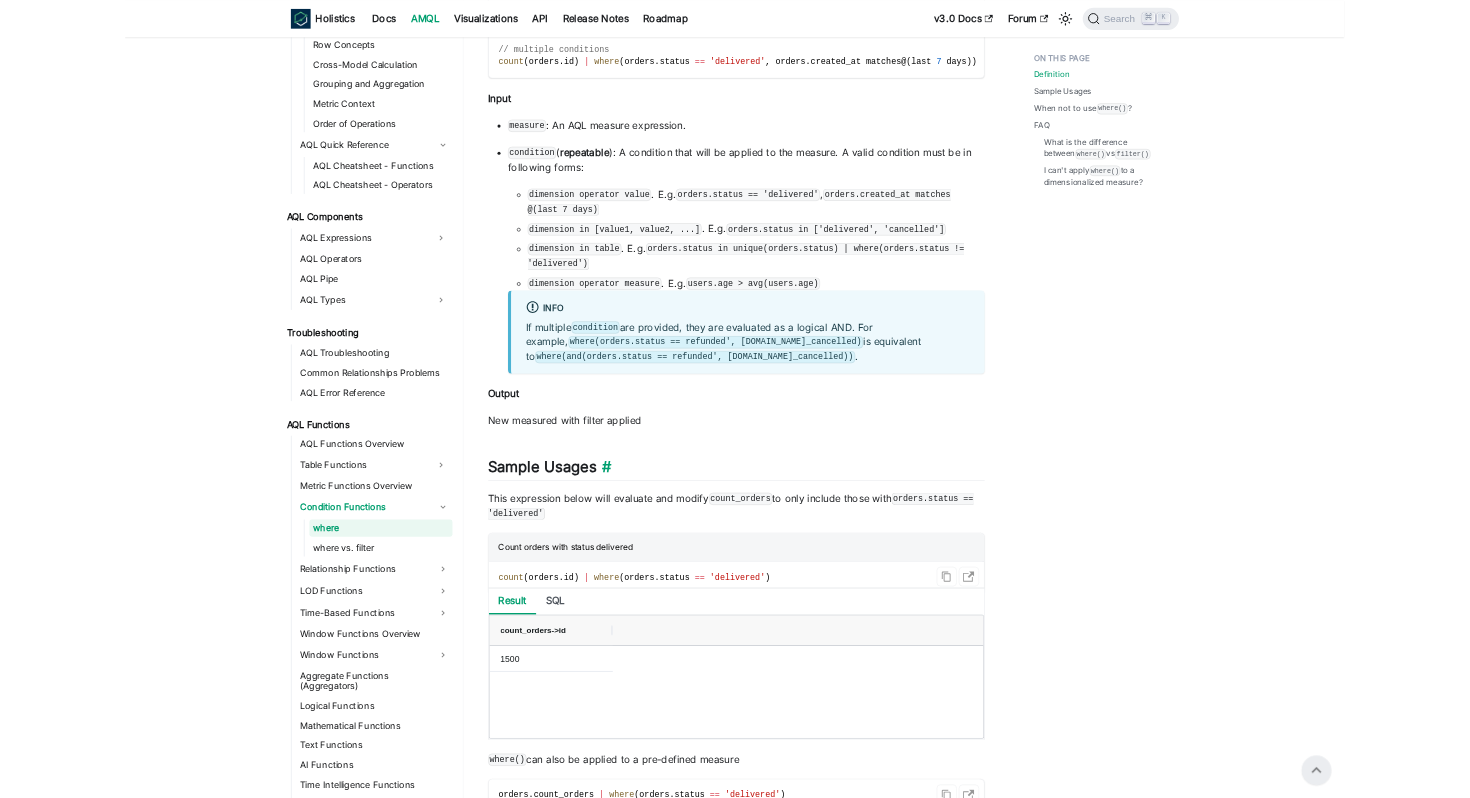 scroll, scrollTop: 519, scrollLeft: 0, axis: vertical 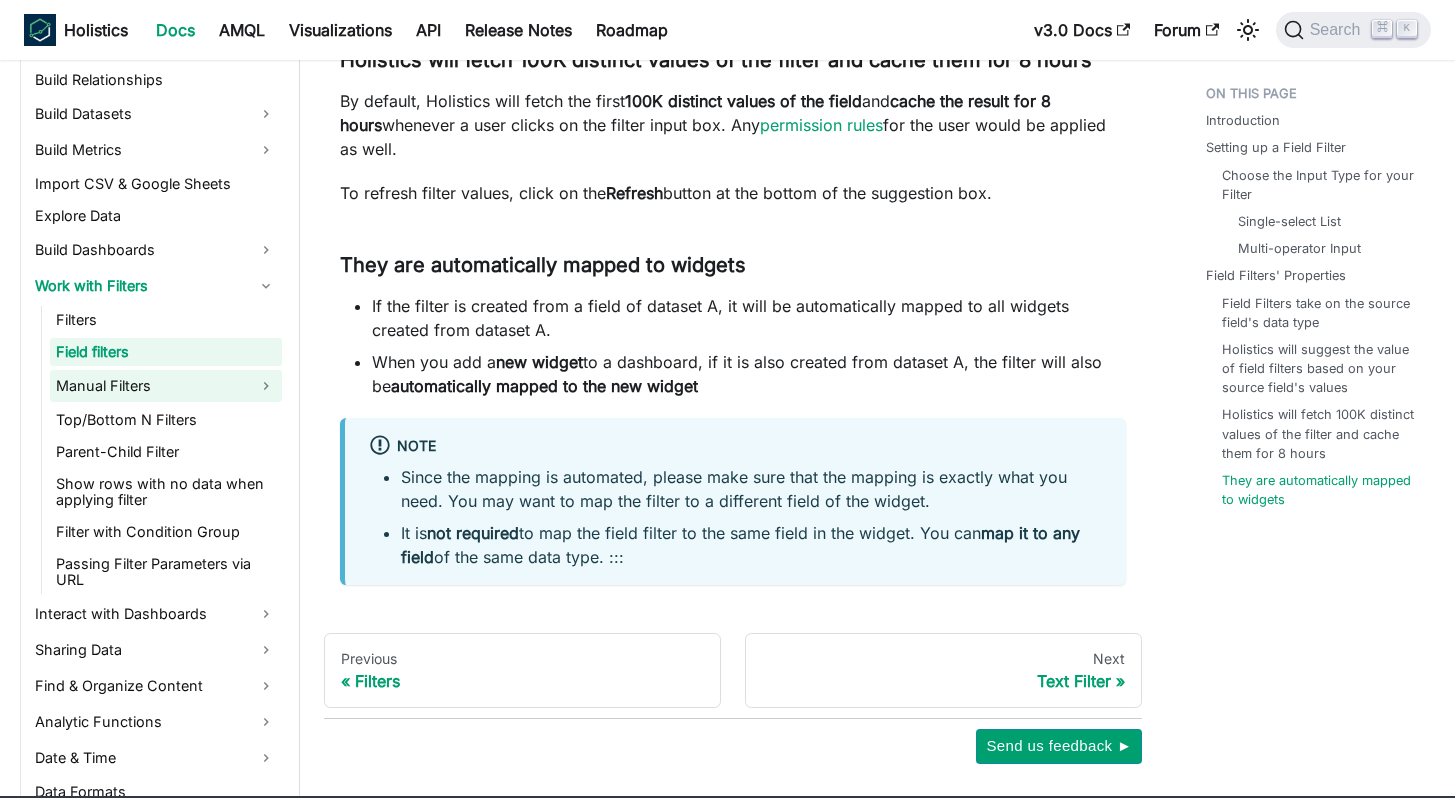 click on "Manual Filters" at bounding box center [166, 386] 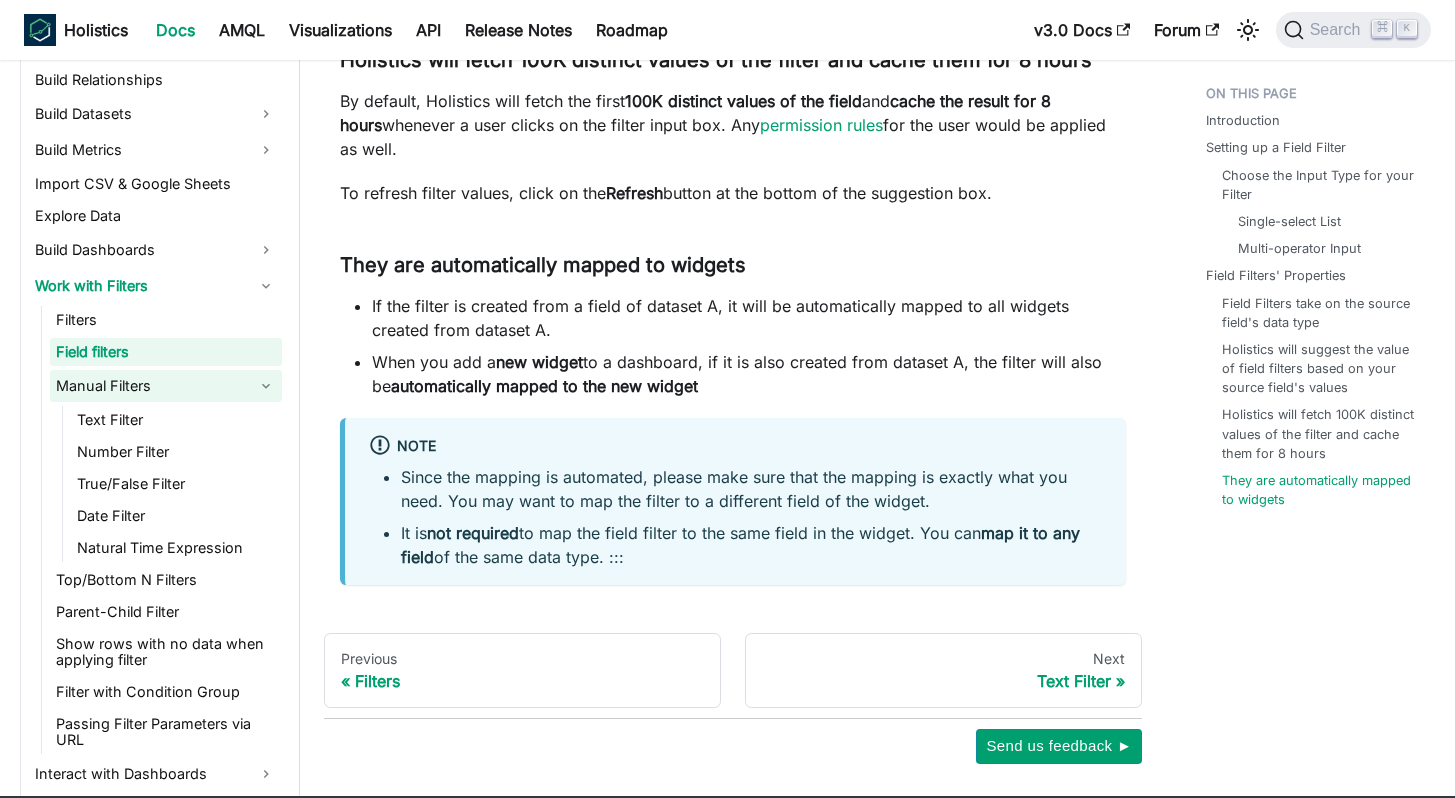 click on "Manual Filters" at bounding box center [166, 386] 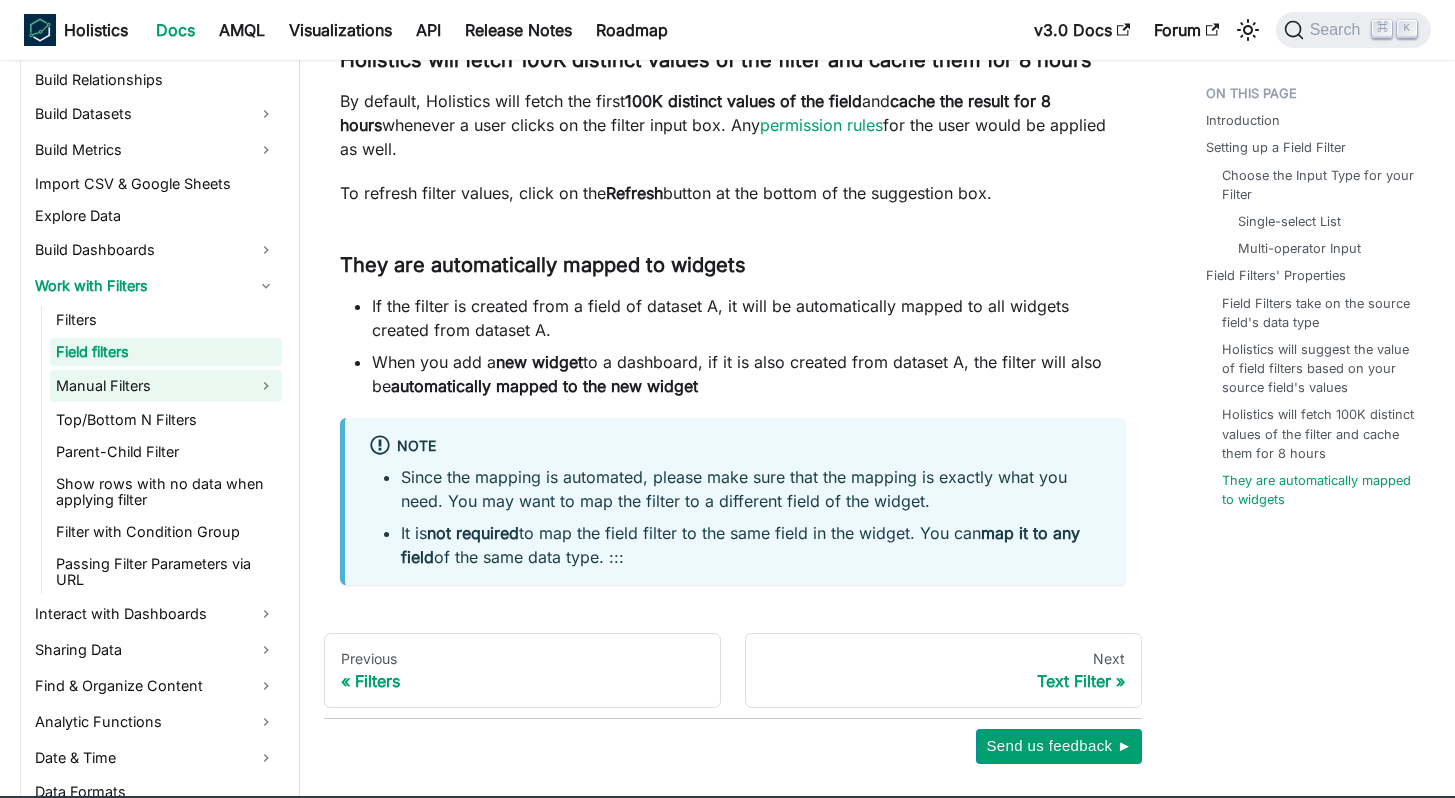 click on "Manual Filters" at bounding box center (166, 386) 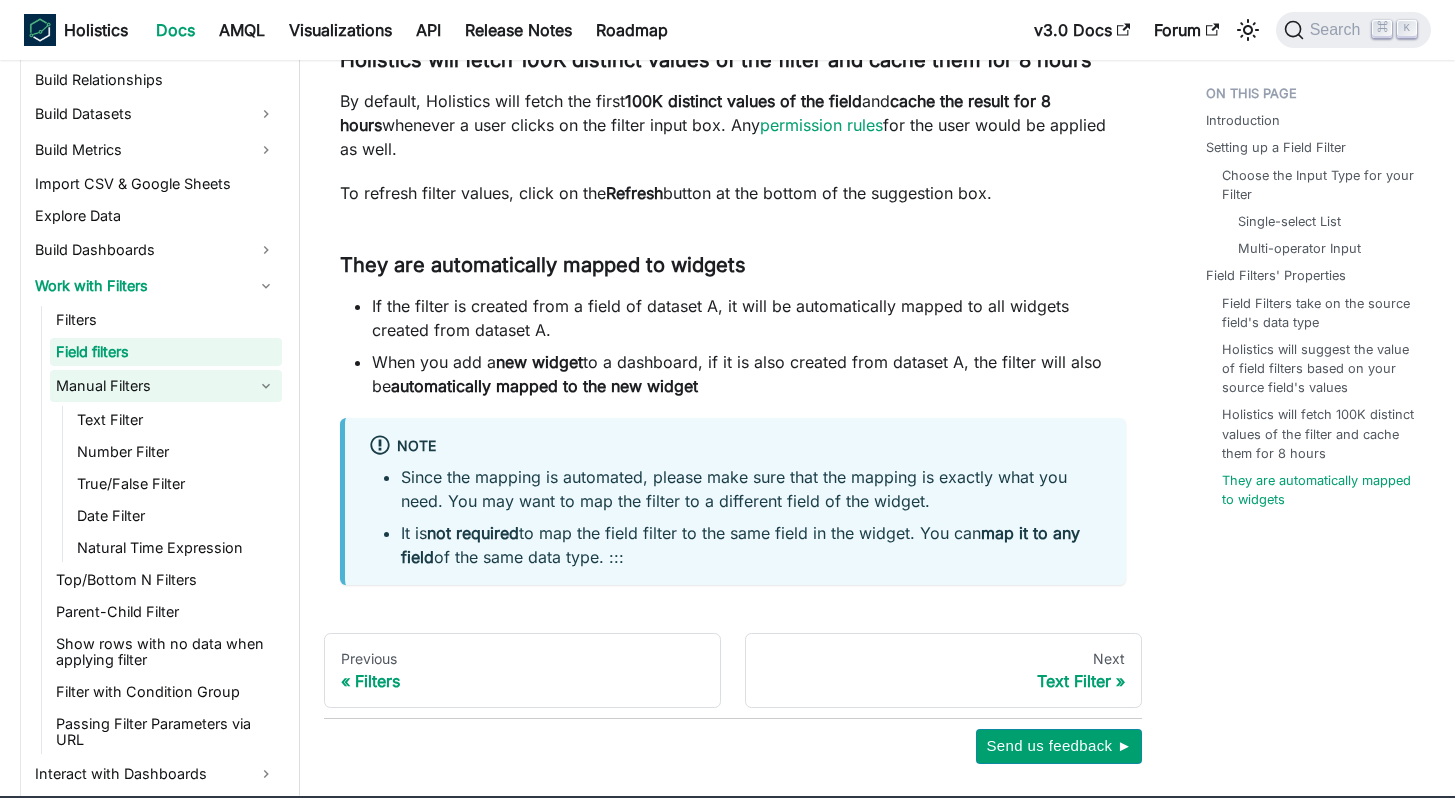 click on "Text Filter" at bounding box center (176, 420) 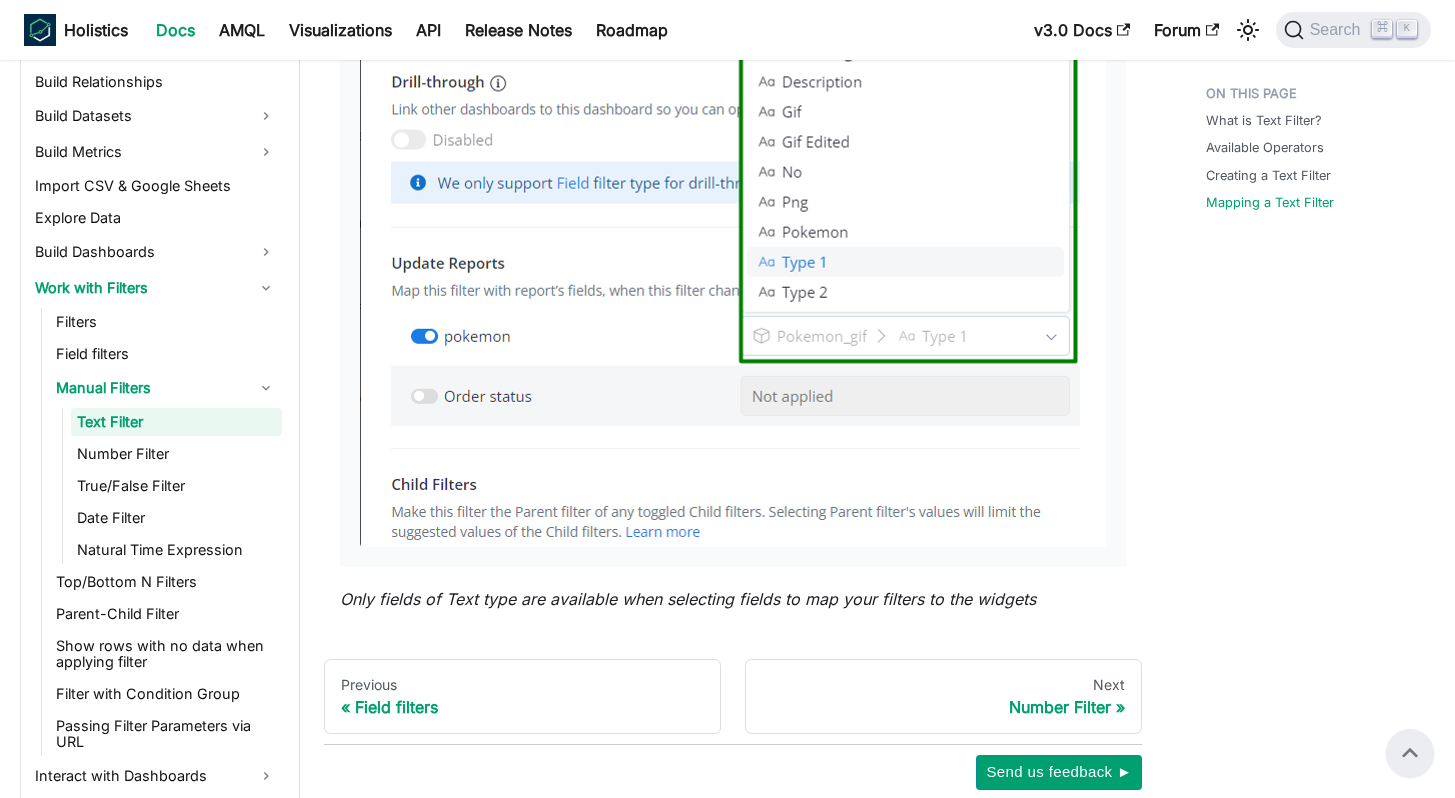scroll, scrollTop: 2301, scrollLeft: 0, axis: vertical 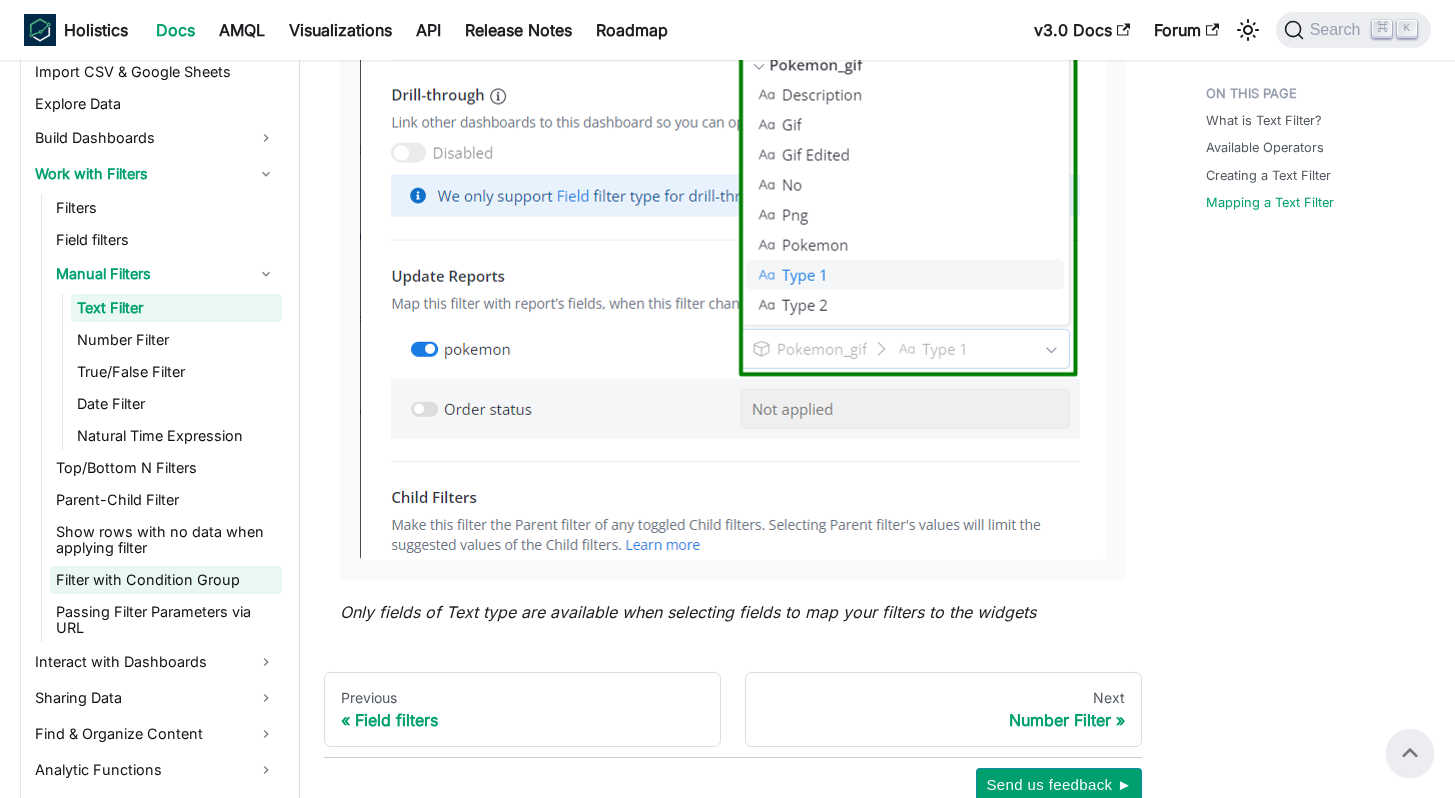 click on "Filter with Condition Group" at bounding box center [166, 580] 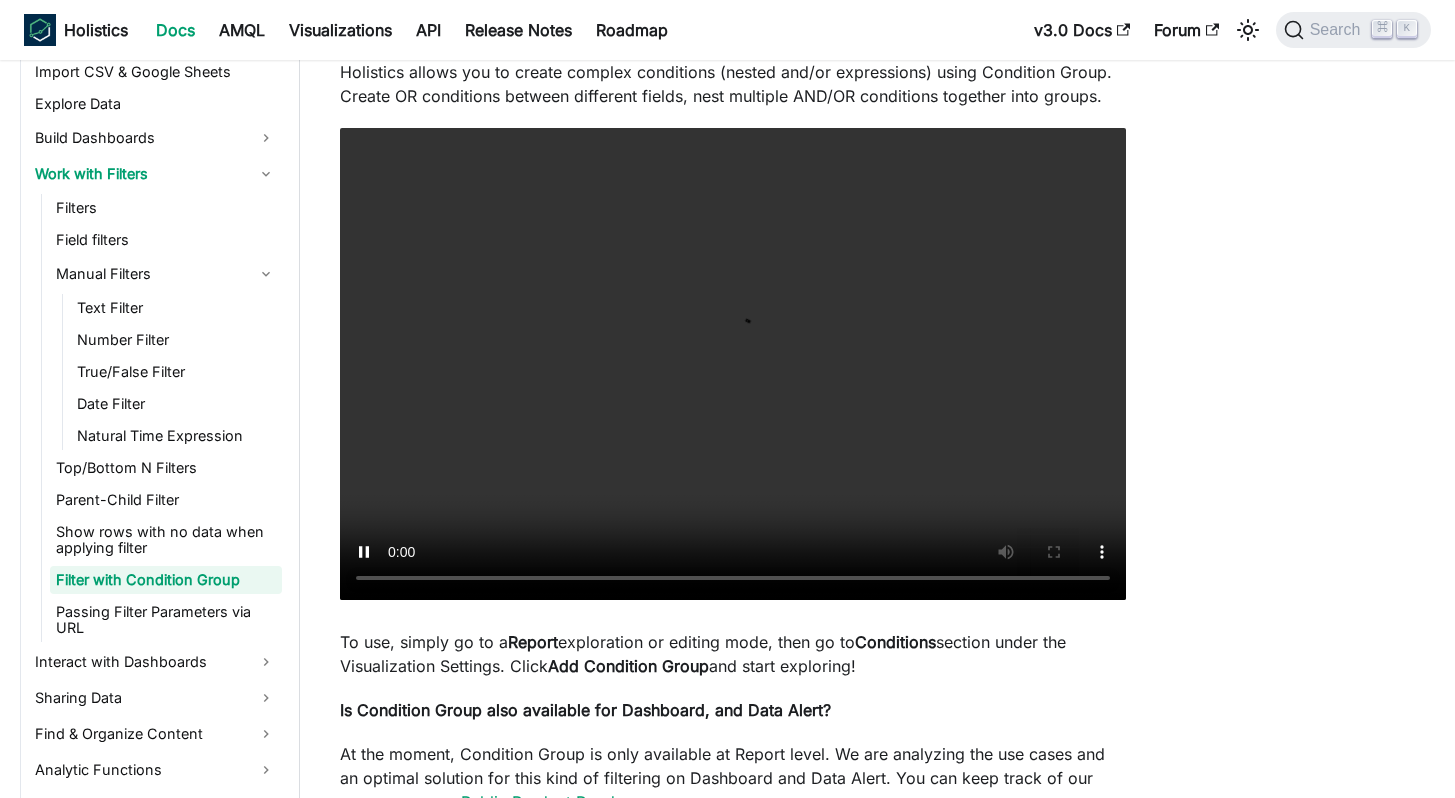 scroll, scrollTop: 133, scrollLeft: 0, axis: vertical 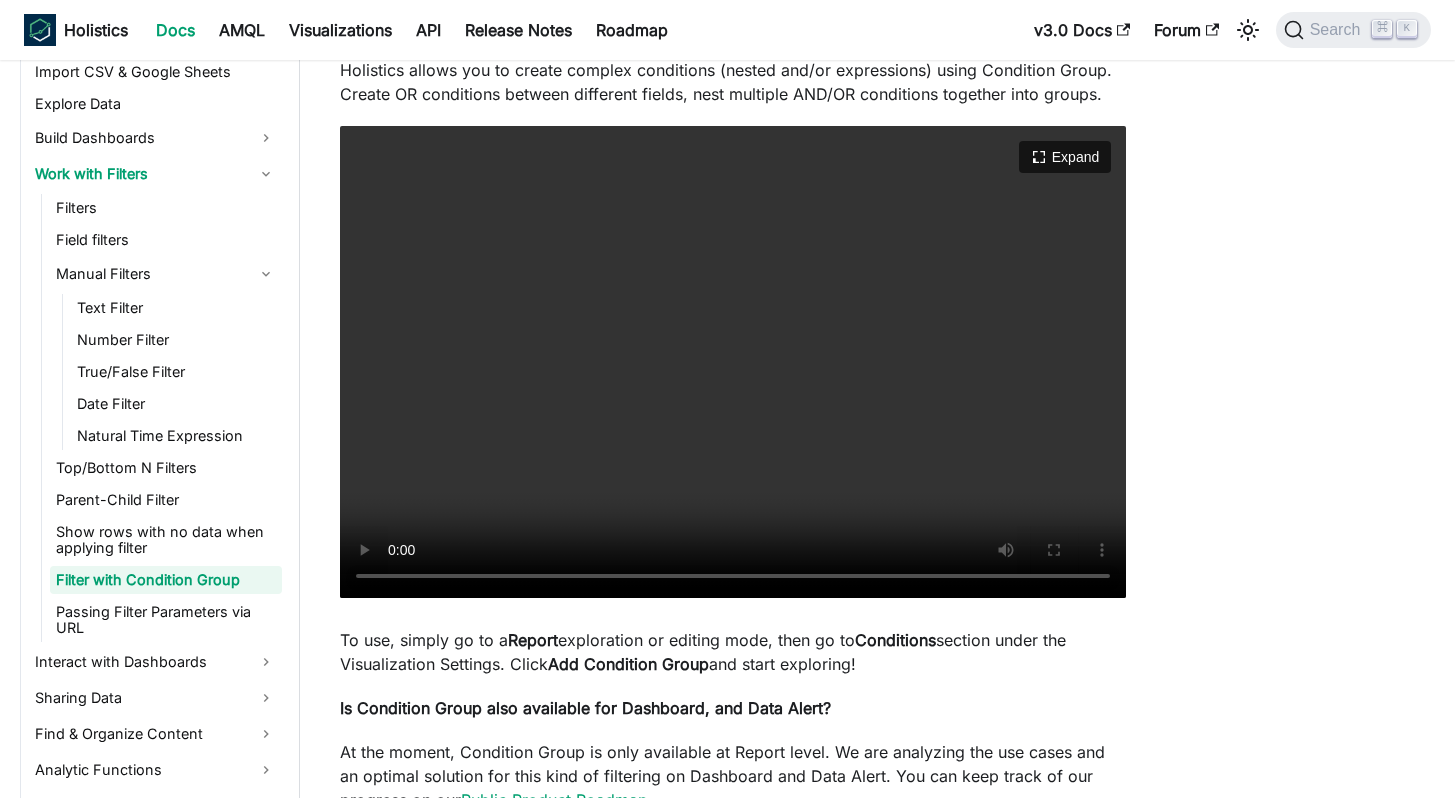 click on "Your browser does not support embedding video, but you can  download it ." at bounding box center (733, 362) 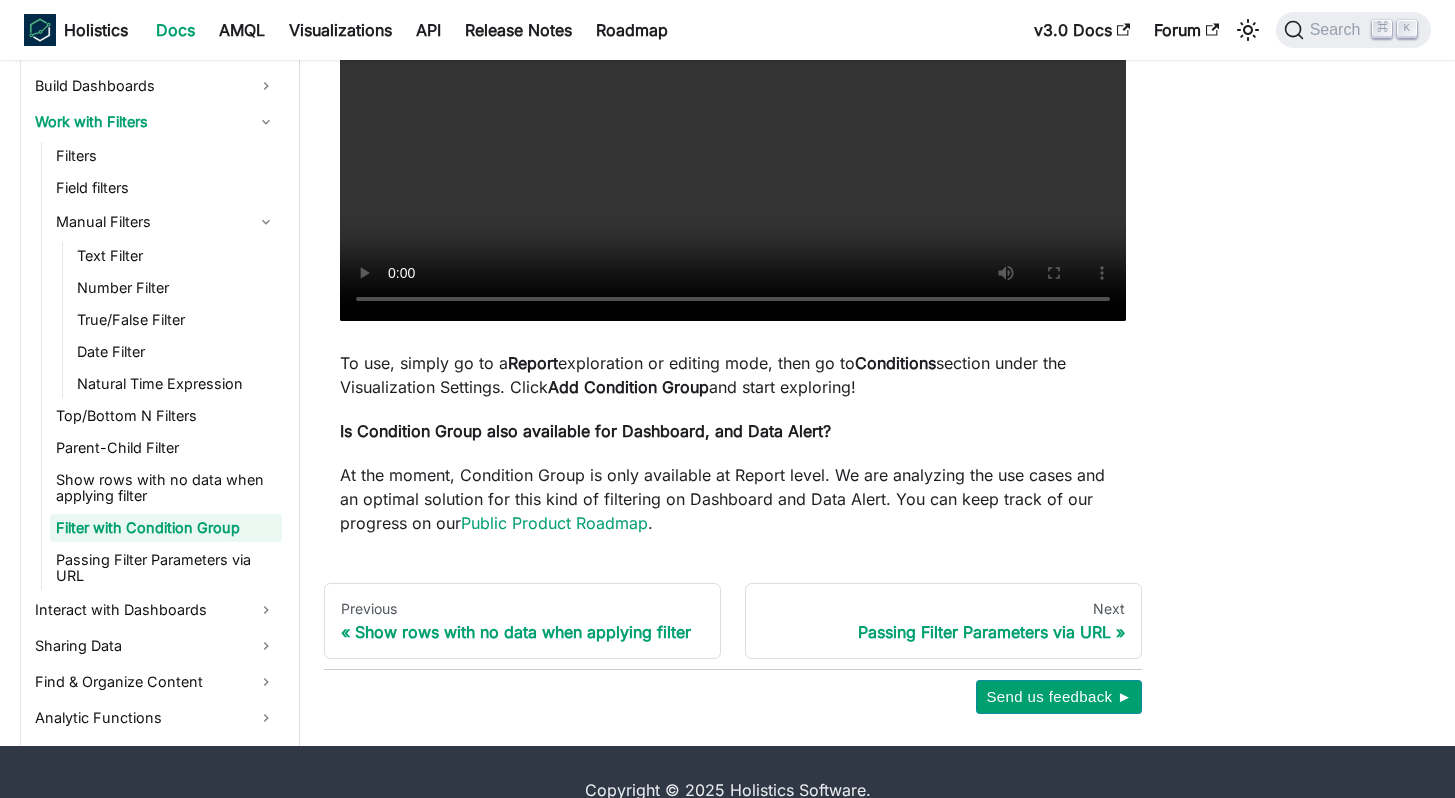 scroll, scrollTop: 408, scrollLeft: 0, axis: vertical 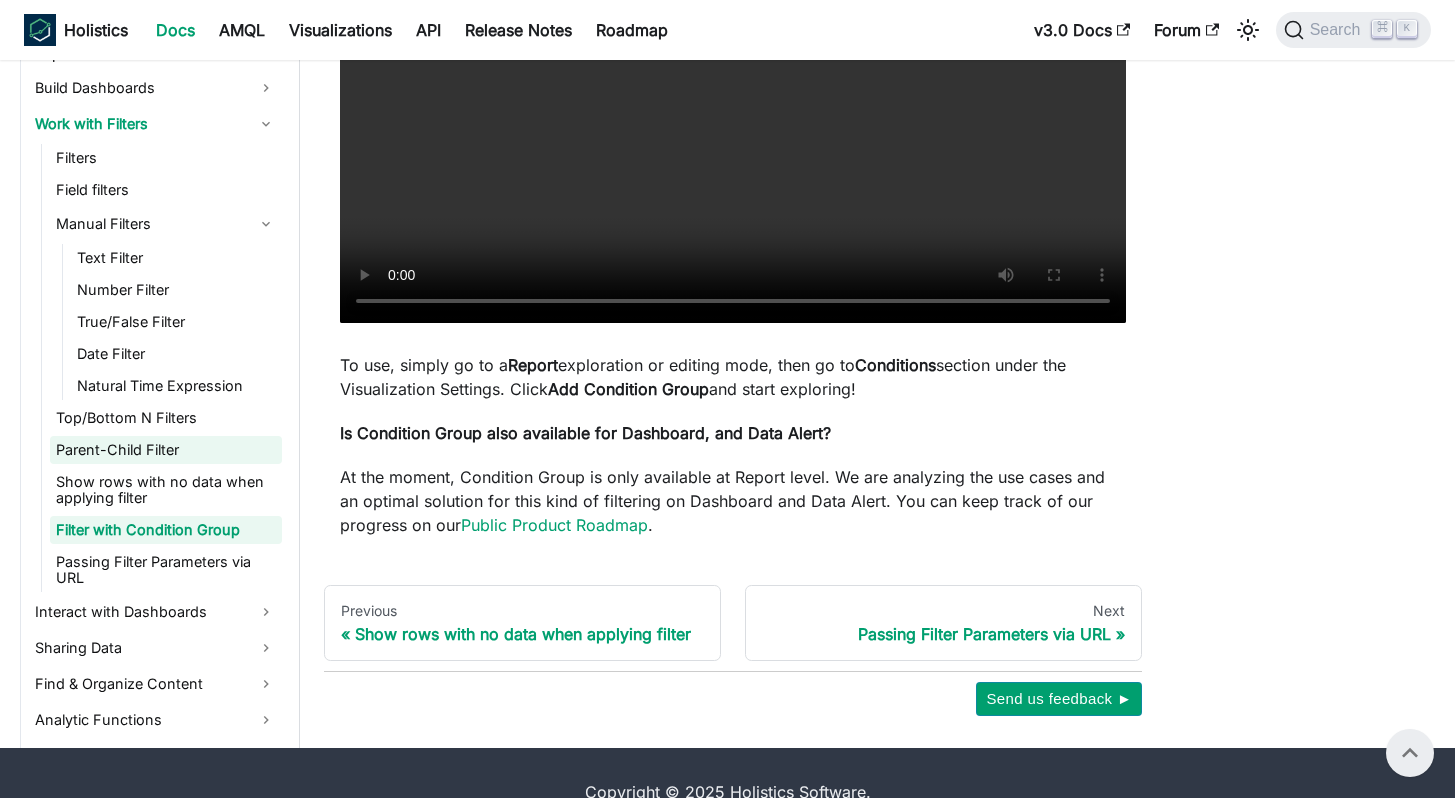 click on "Parent-Child Filter" at bounding box center (166, 450) 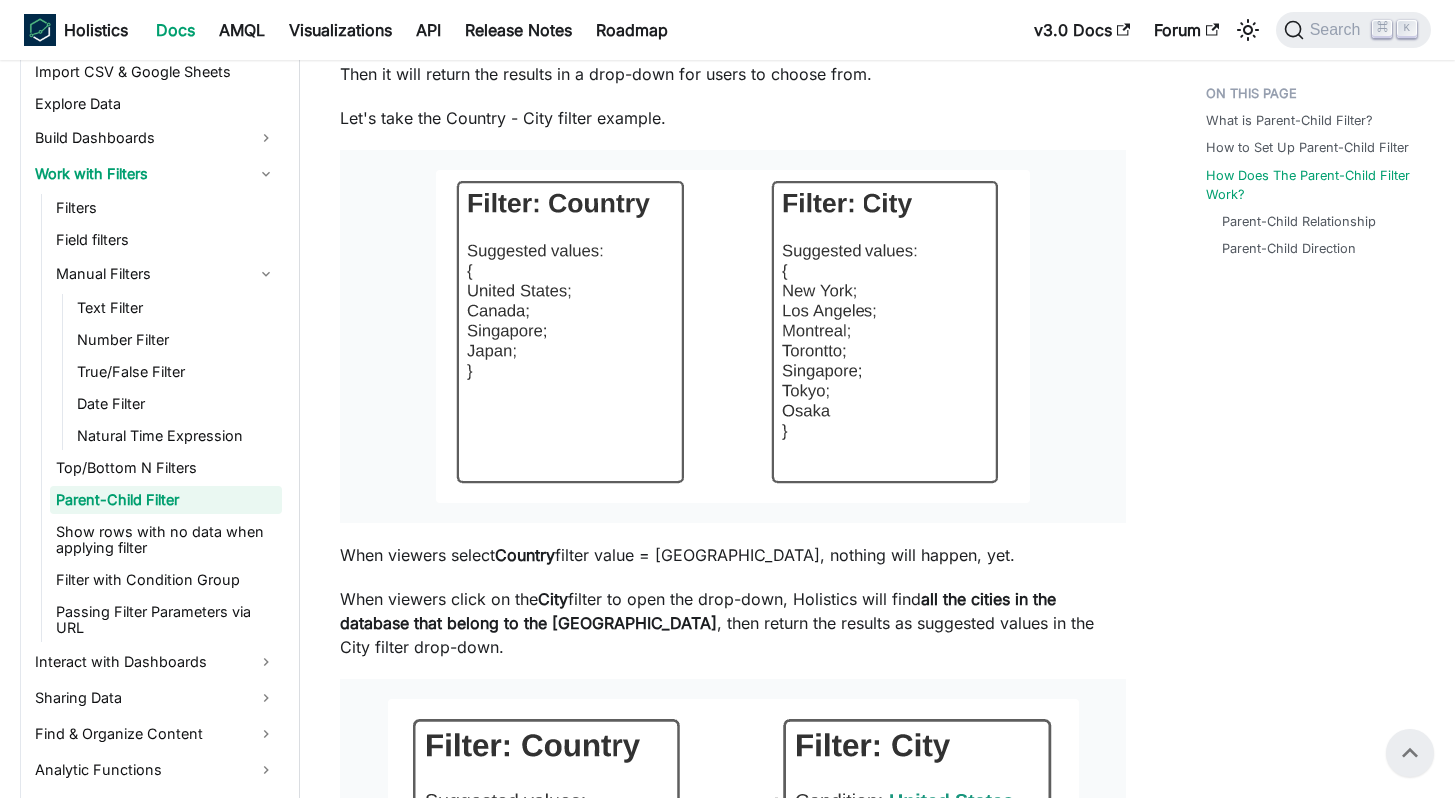 scroll, scrollTop: 770, scrollLeft: 0, axis: vertical 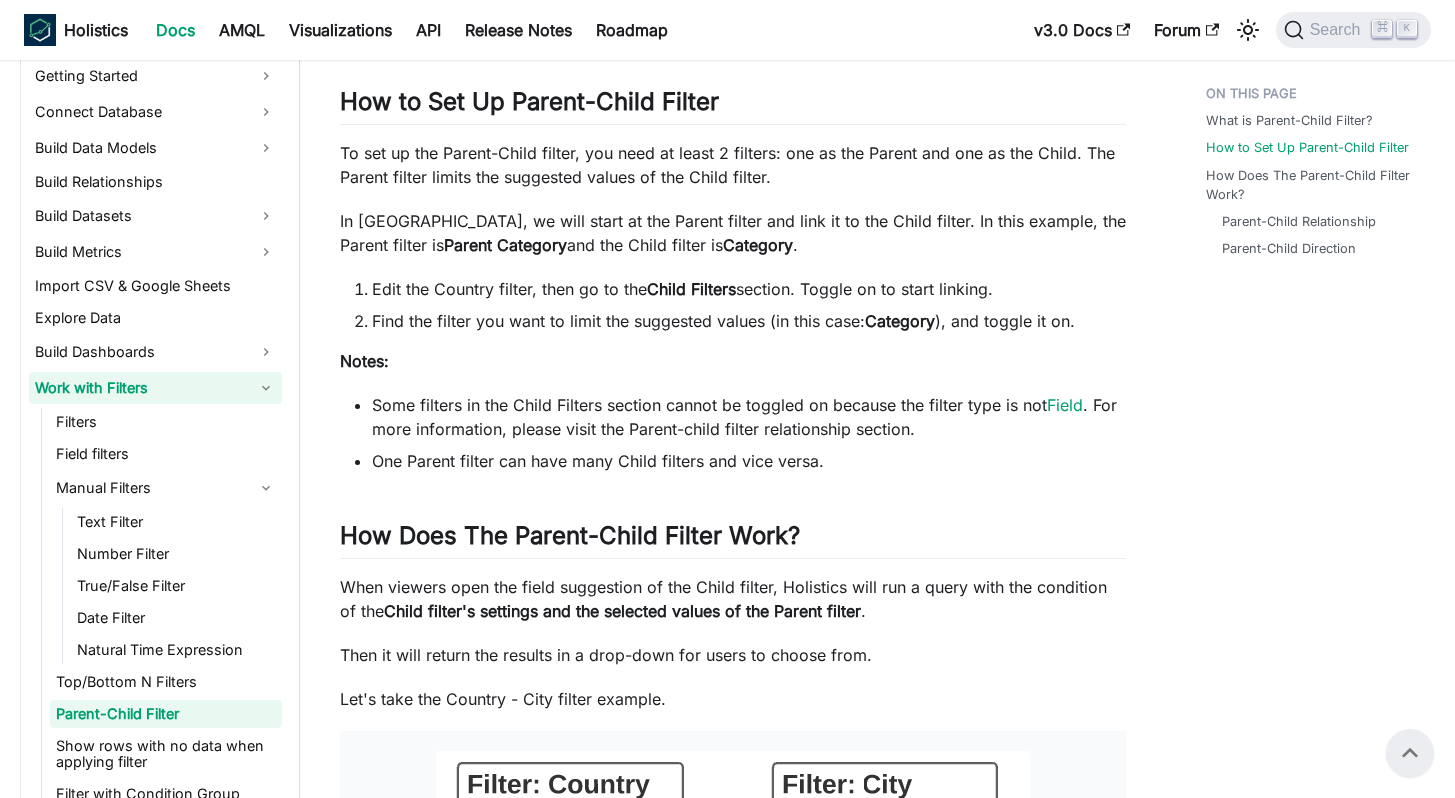 click on "Work with Filters" at bounding box center (155, 388) 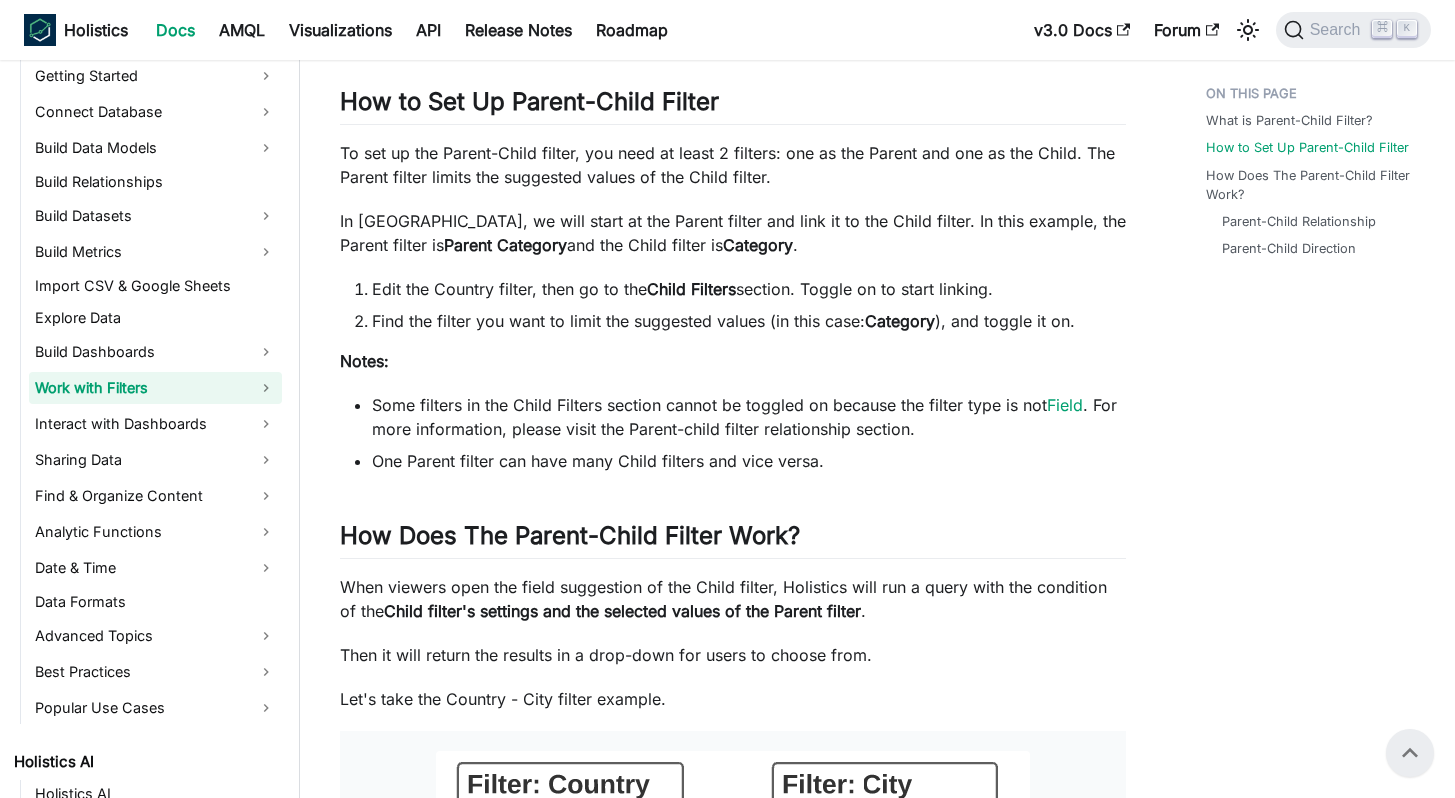click on "Work with Filters" at bounding box center [155, 388] 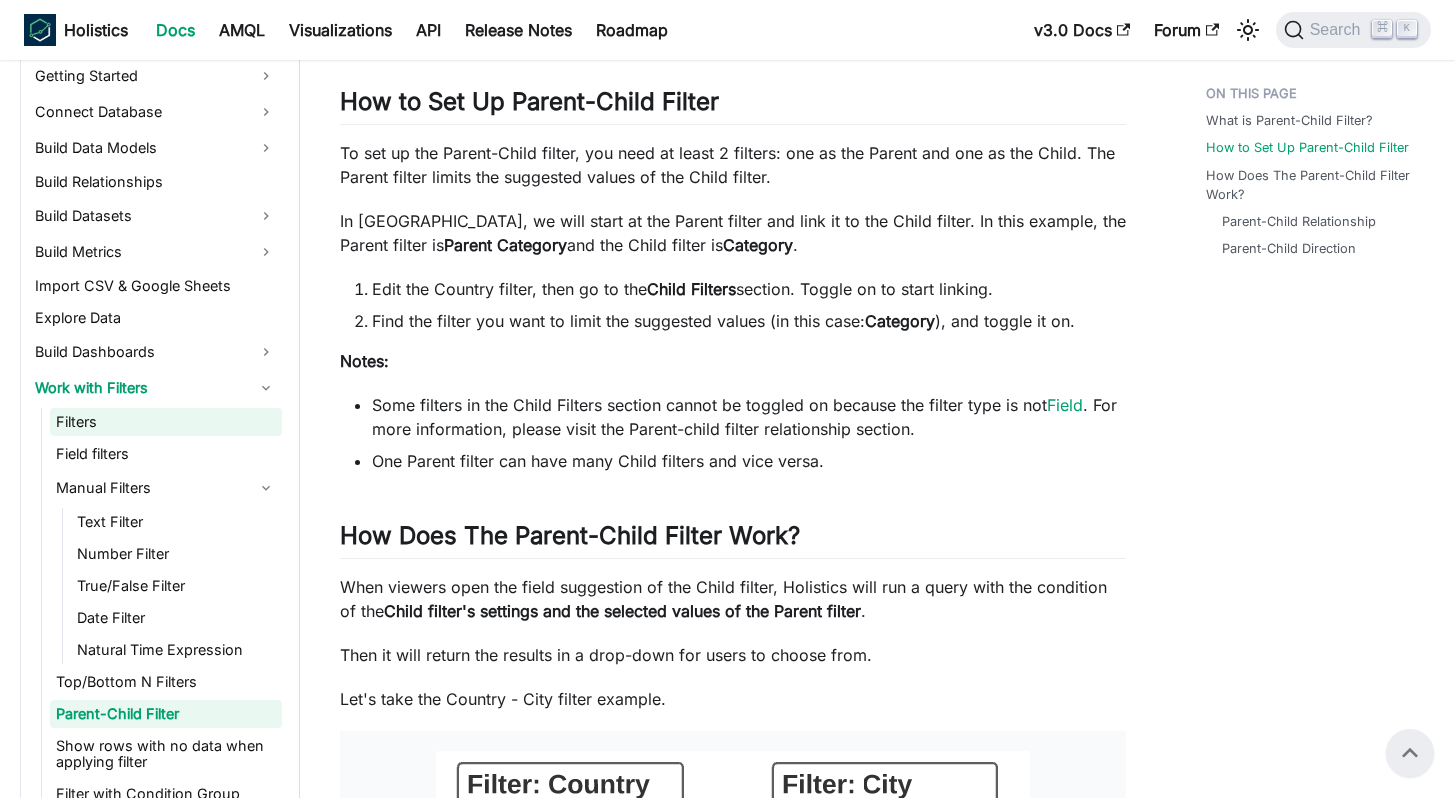 click on "Filters" at bounding box center (166, 422) 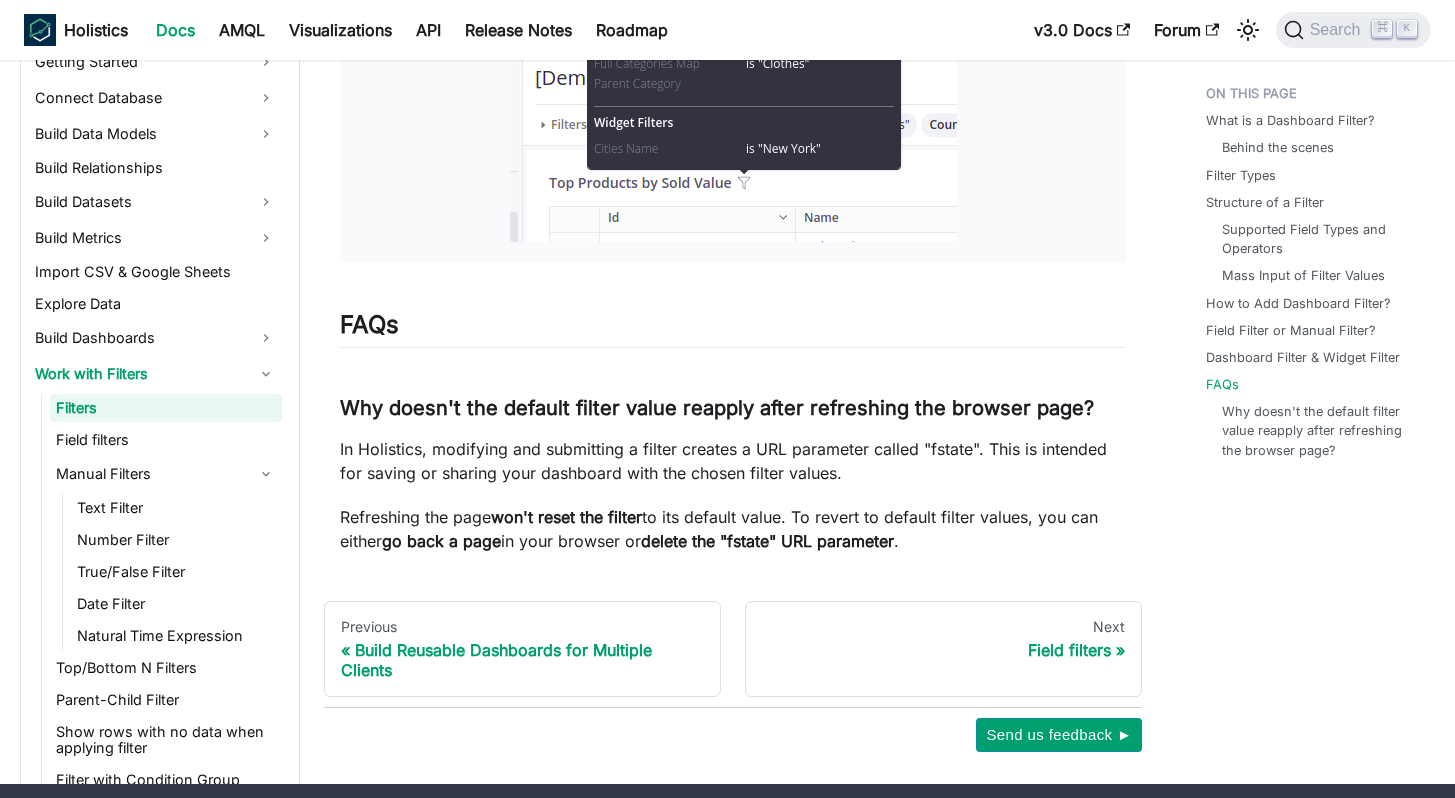 scroll, scrollTop: 8297, scrollLeft: 0, axis: vertical 